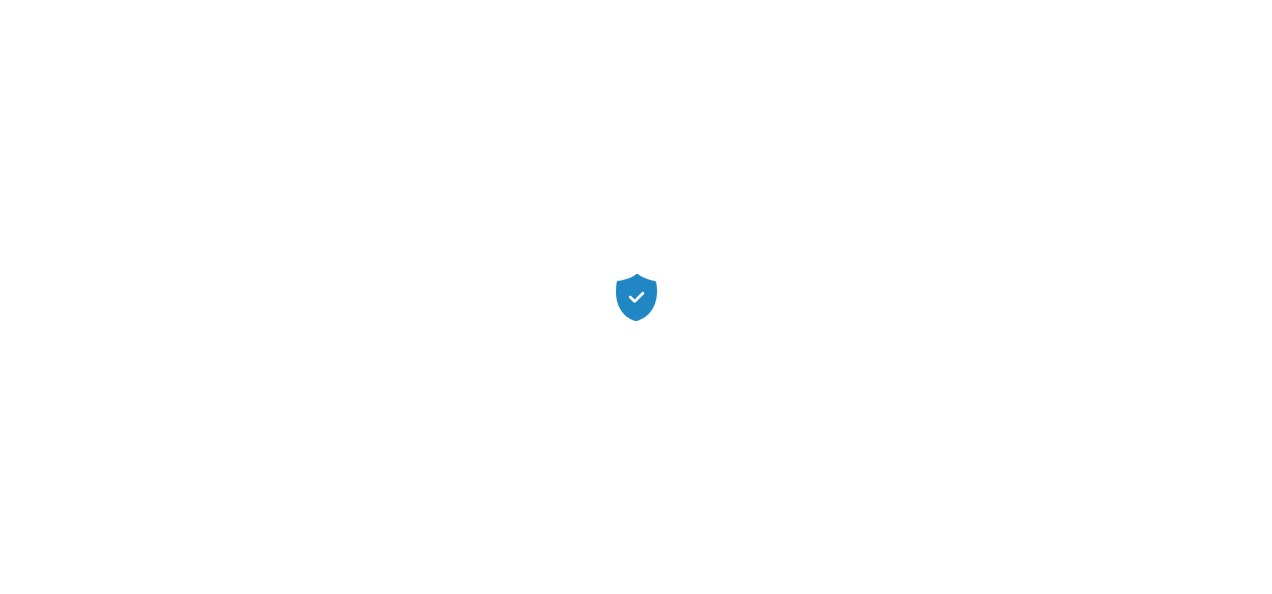 scroll, scrollTop: 0, scrollLeft: 0, axis: both 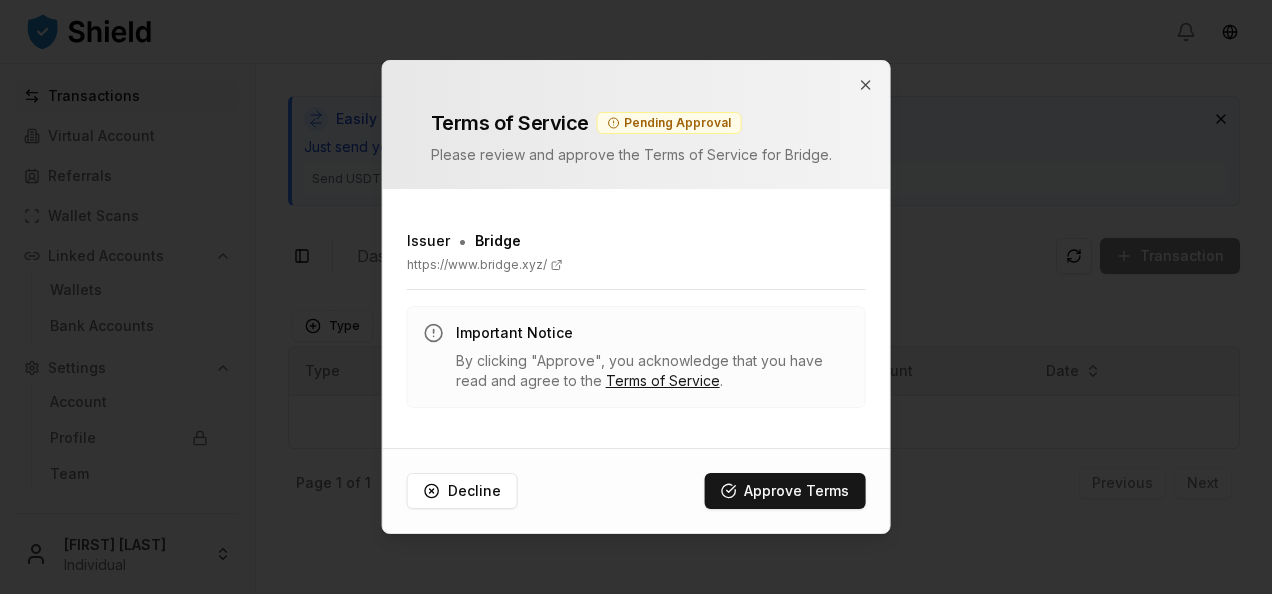 click at bounding box center [636, 297] 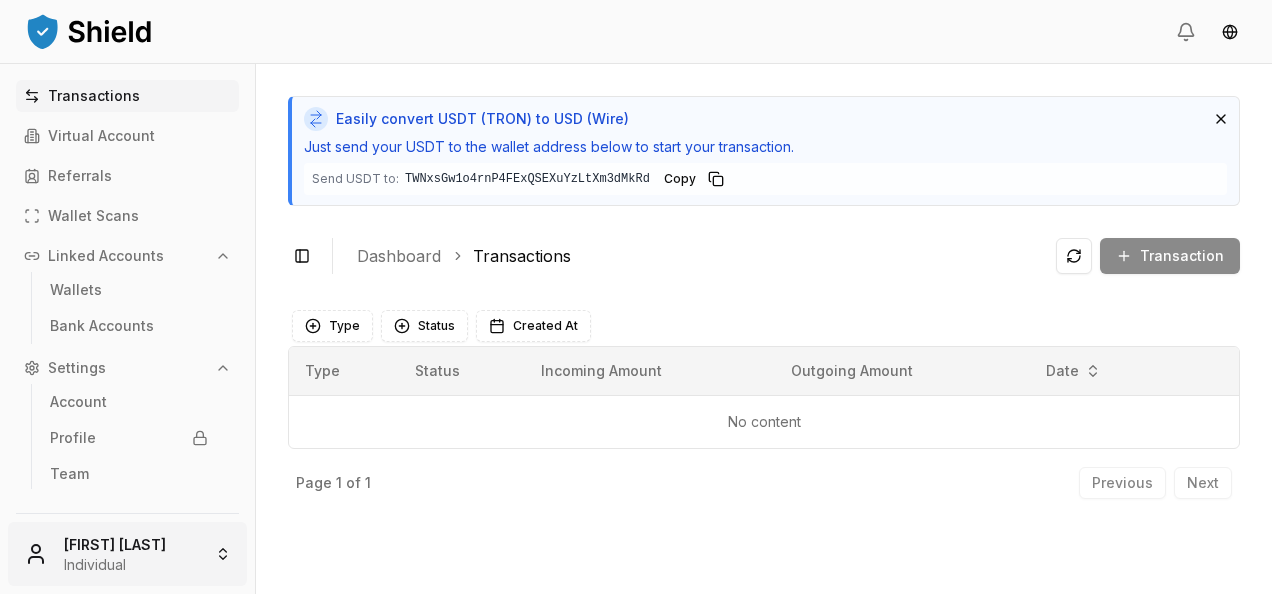click on "Transactions Virtual Account Referrals Wallet Scans Linked Accounts Wallets Bank Accounts Settings Account Profile Team [FIRST] [LAST] Individual Easily convert USDT (TRON) to USD (Wire) Just send your USDT to the wallet address below to start your transaction. Send USDT to: [WALLET_ADDRESS] [WALLET_ADDRESS] Copy Toggle Sidebar Dashboard Transactions   Transaction No content Type Status Created At Type Status Incoming Amount Outgoing Amount Date No content Page 1 of 1 Previous Next" at bounding box center (636, 297) 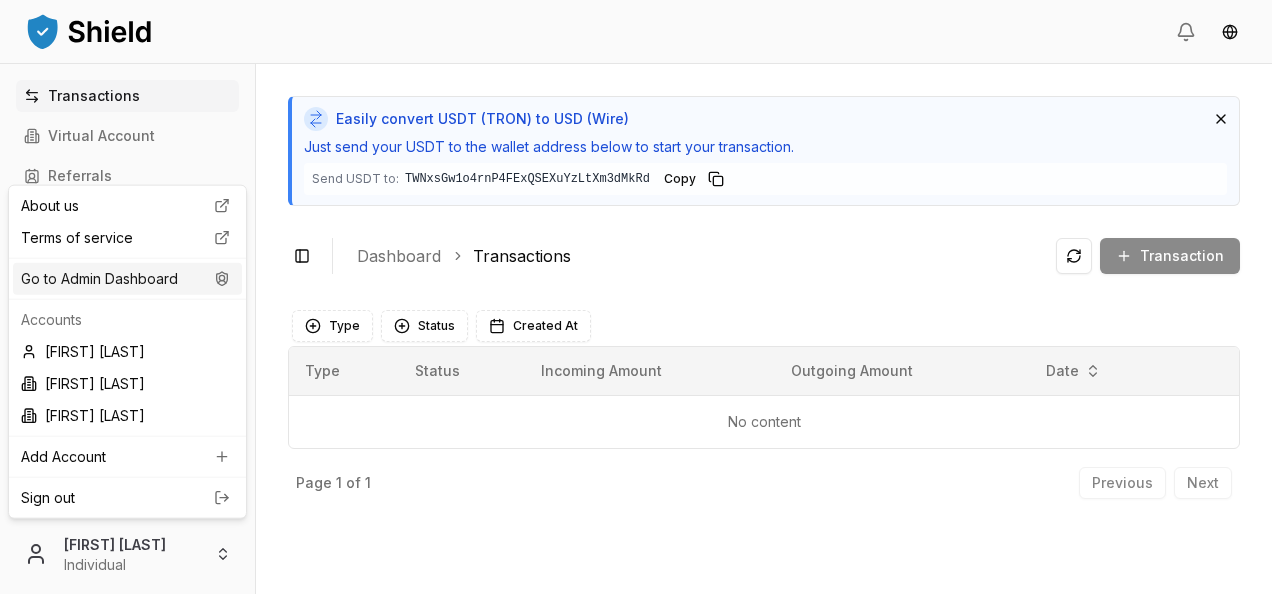 click on "Go to Admin Dashboard" at bounding box center (127, 279) 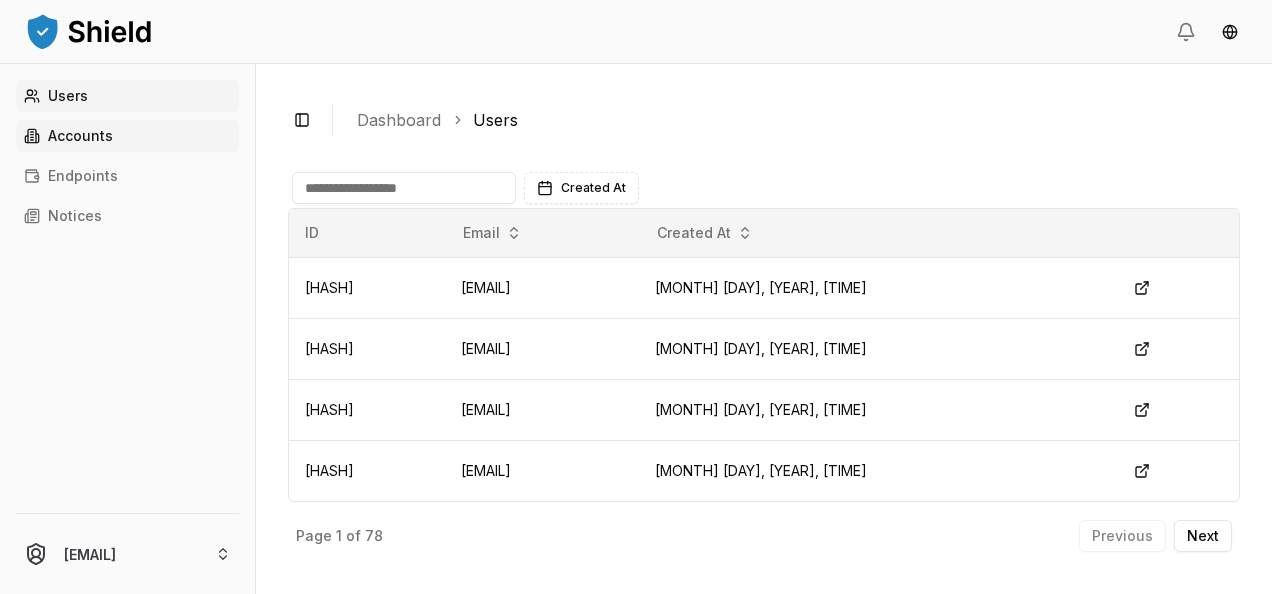click on "Accounts" at bounding box center (127, 136) 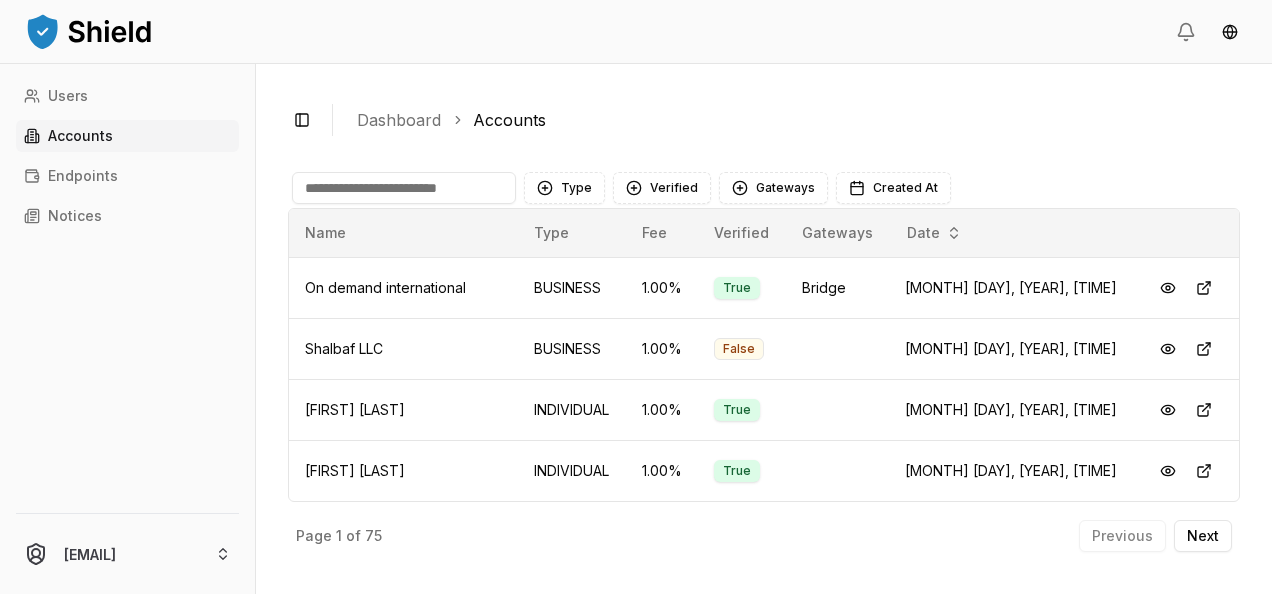 click at bounding box center [404, 188] 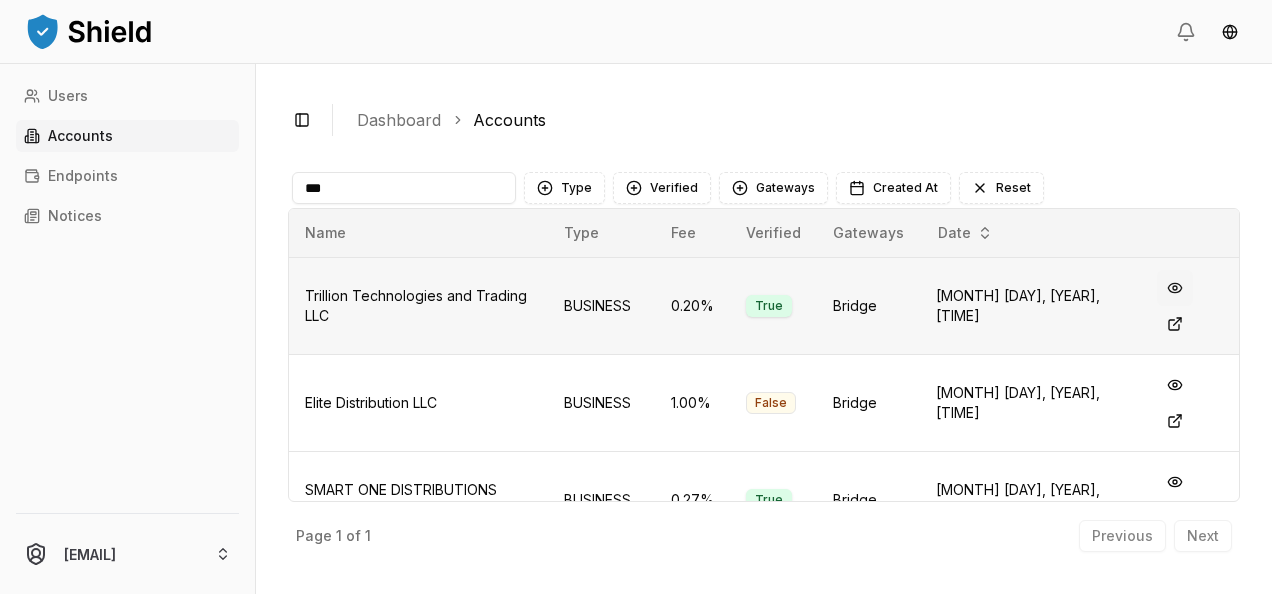 type on "***" 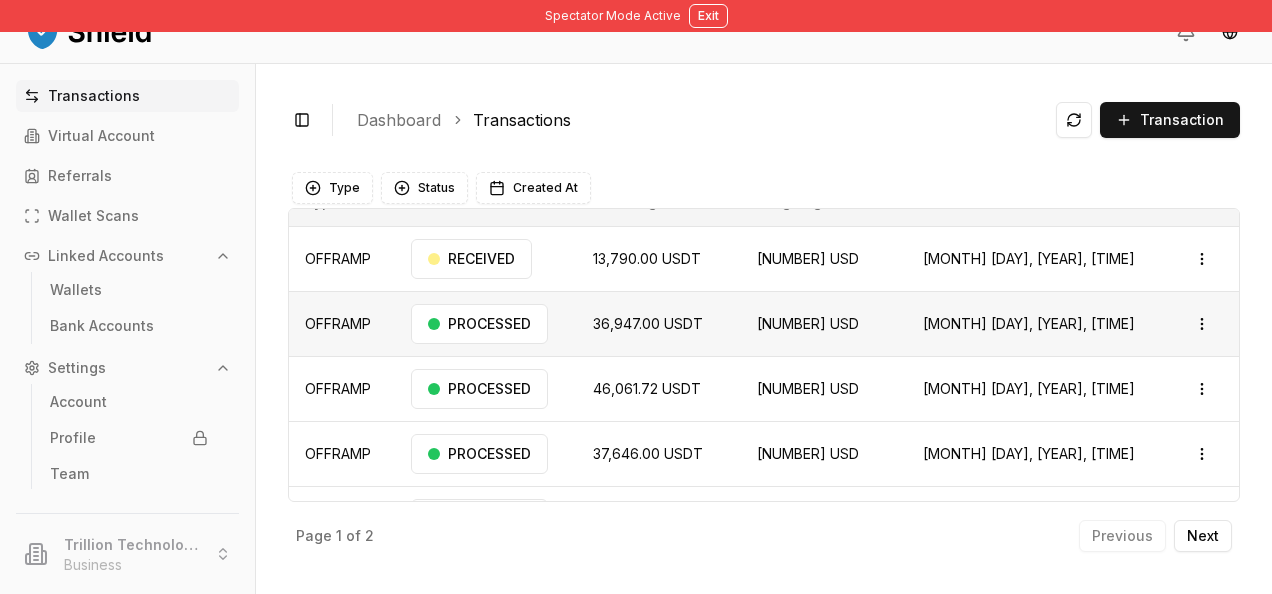 scroll, scrollTop: 32, scrollLeft: 0, axis: vertical 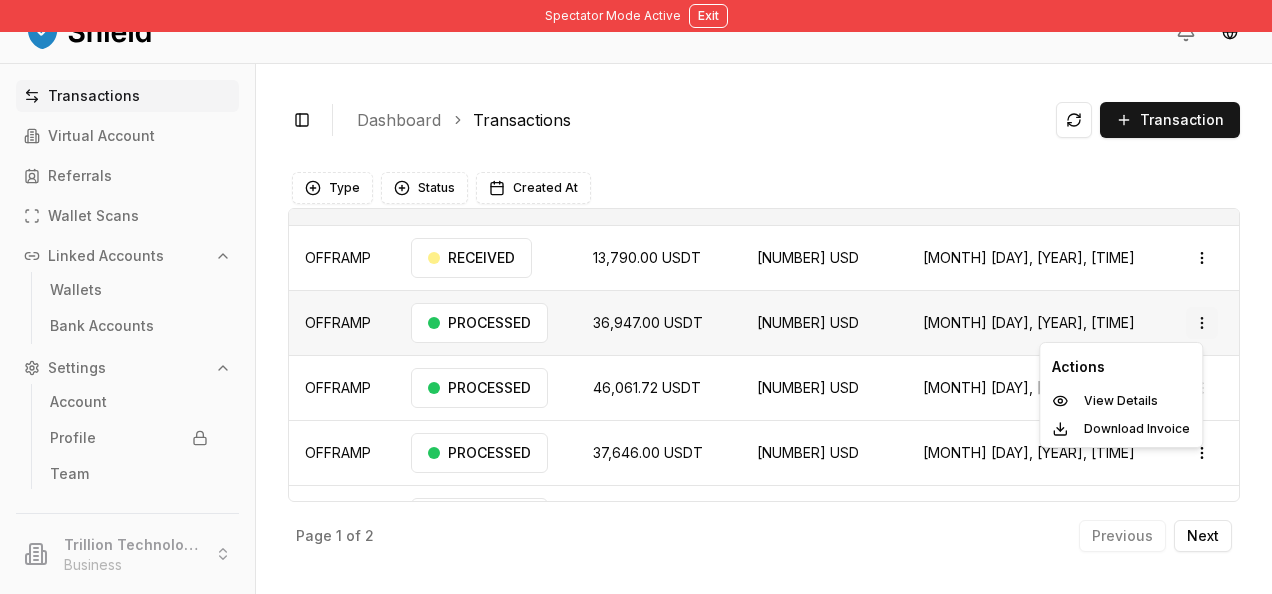 click on "Spectator Mode Active Exit Transactions Virtual Account Referrals Wallet Scans Linked Accounts Wallets Bank Accounts Settings Account Profile Team Trillion Technologies and Trading LLC Business Toggle Sidebar Dashboard Transactions   Transaction OFFRAMP   13,790.00 USDT   13,762.42 USD [MONTH] [DAY], [TIME] RECEIVED Open menu OFFRAMP   36,947.00 USDT   36,873.10 USD [MONTH] [DAY], [TIME] PROCESSED Open menu OFFRAMP   46,061.72 USDT   45,969.58 USD [MONTH] [DAY], [TIME] PROCESSED Open menu OFFRAMP   37,646.00 USDT   37,570.70 USD [MONTH] [DAY], [TIME] PROCESSED Open menu OFFRAMP   63,840.88 USDT   63,713.18 USD [MONTH] [DAY], [TIME] PROCESSED Open menu OFFRAMP   100.00 USDT   99.80 USD [MONTH] [DAY], [TIME] PROCESSED Open menu OFFRAMP   200.41 USDT   199.99 USD [MONTH] [DAY], [TIME] PROCESSED Open menu OFFRAMP   52,186.00 USDT   52,081.62 USD [MONTH] [DAY], [TIME] PROCESSED Open menu Page 1 of 2 Previous Next Type Status Created At Type Status Incoming Amount Outgoing Amount Date   OFFRAMP   RECEIVED     USDT" at bounding box center [636, 297] 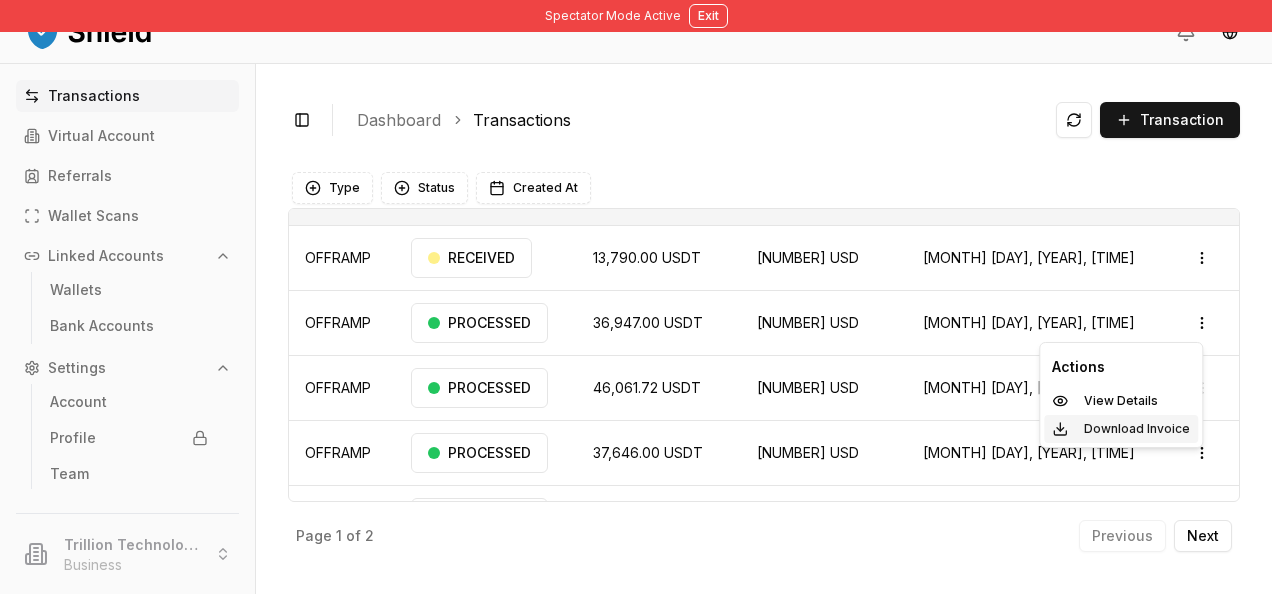 click on "Download Invoice" at bounding box center (1137, 429) 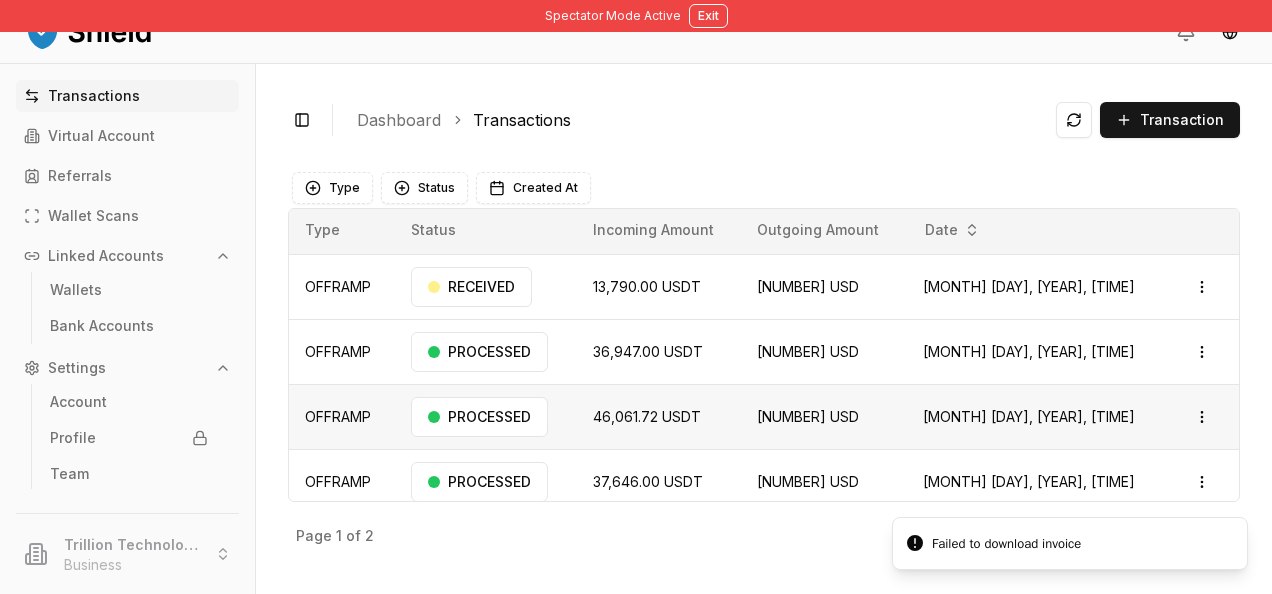 scroll, scrollTop: 0, scrollLeft: 0, axis: both 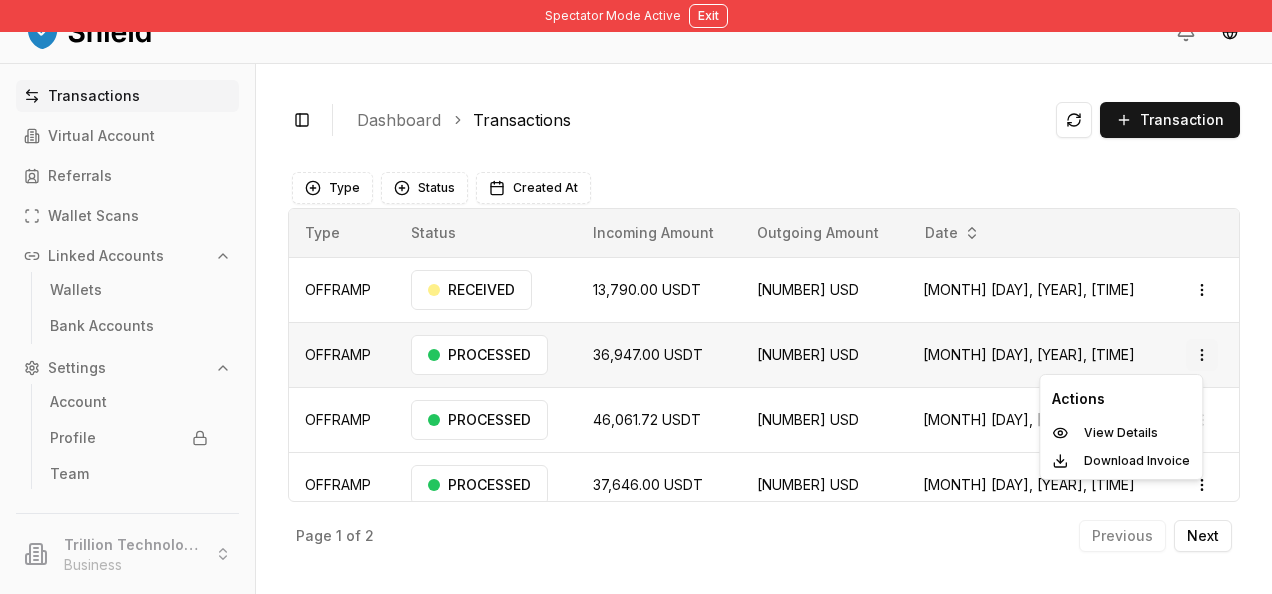 click on "Spectator Mode Active Exit Transactions Virtual Account Referrals Wallet Scans Linked Accounts Wallets Bank Accounts Settings Account Profile Team Trillion Technologies and Trading LLC Business Toggle Sidebar Dashboard Transactions   Transaction OFFRAMP   13,790.00 USDT   13,762.42 USD [MONTH] [DAY], [TIME] RECEIVED Open menu OFFRAMP   36,947.00 USDT   36,873.10 USD [MONTH] [DAY], [TIME] PROCESSED Open menu OFFRAMP   46,061.72 USDT   45,969.58 USD [MONTH] [DAY], [TIME] PROCESSED Open menu OFFRAMP   37,646.00 USDT   37,570.70 USD [MONTH] [DAY], [TIME] PROCESSED Open menu OFFRAMP   63,840.88 USDT   63,713.18 USD [MONTH] [DAY], [TIME] PROCESSED Open menu OFFRAMP   100.00 USDT   99.80 USD [MONTH] [DAY], [TIME] PROCESSED Open menu OFFRAMP   200.41 USDT   199.99 USD [MONTH] [DAY], [TIME] PROCESSED Open menu OFFRAMP   52,186.00 USDT   52,081.62 USD [MONTH] [DAY], [TIME] PROCESSED Open menu Page 1 of 2 Previous Next Type Status Created At Type Status Incoming Amount Outgoing Amount Date   OFFRAMP   RECEIVED     USDT" at bounding box center (636, 297) 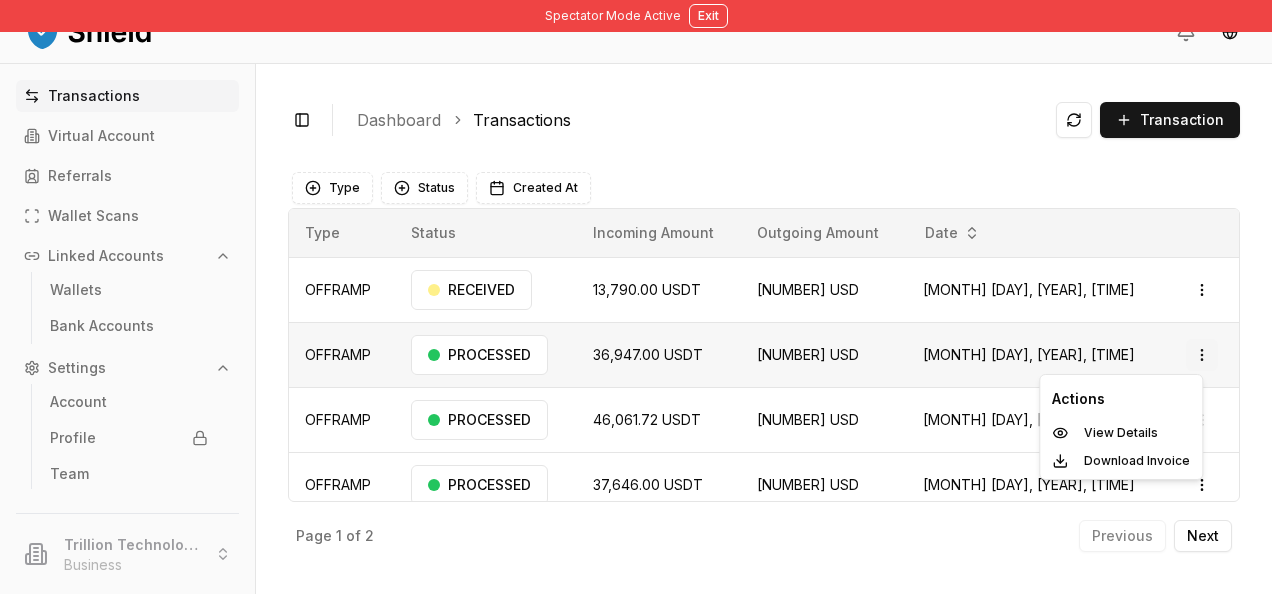 click on "Spectator Mode Active Exit Transactions Virtual Account Referrals Wallet Scans Linked Accounts Wallets Bank Accounts Settings Account Profile Team Trillion Technologies and Trading LLC Business Toggle Sidebar Dashboard Transactions   Transaction OFFRAMP   13,790.00 USDT   13,762.42 USD [MONTH] [DAY], [TIME] RECEIVED Open menu OFFRAMP   36,947.00 USDT   36,873.10 USD [MONTH] [DAY], [TIME] PROCESSED Open menu OFFRAMP   46,061.72 USDT   45,969.58 USD [MONTH] [DAY], [TIME] PROCESSED Open menu OFFRAMP   37,646.00 USDT   37,570.70 USD [MONTH] [DAY], [TIME] PROCESSED Open menu OFFRAMP   63,840.88 USDT   63,713.18 USD [MONTH] [DAY], [TIME] PROCESSED Open menu OFFRAMP   100.00 USDT   99.80 USD [MONTH] [DAY], [TIME] PROCESSED Open menu OFFRAMP   200.41 USDT   199.99 USD [MONTH] [DAY], [TIME] PROCESSED Open menu OFFRAMP   52,186.00 USDT   52,081.62 USD [MONTH] [DAY], [TIME] PROCESSED Open menu Page 1 of 2 Previous Next Type Status Created At Type Status Incoming Amount Outgoing Amount Date   OFFRAMP   RECEIVED     USDT" at bounding box center [636, 297] 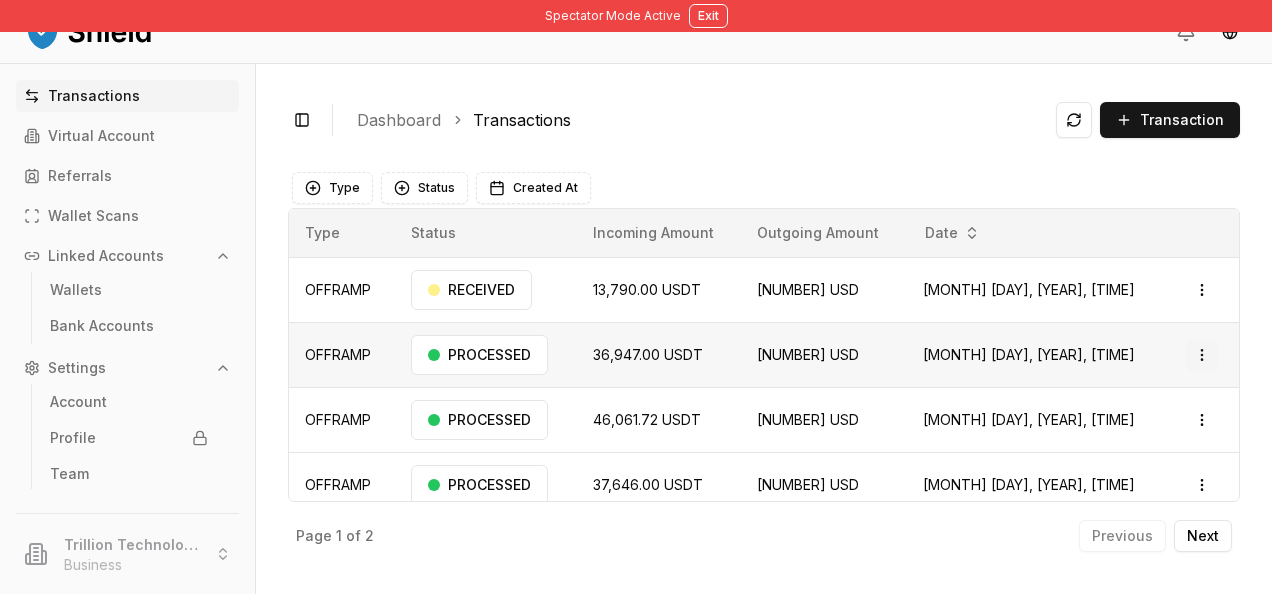 click on "Spectator Mode Active Exit Transactions Virtual Account Referrals Wallet Scans Linked Accounts Wallets Bank Accounts Settings Account Profile Team Trillion Technologies and Trading LLC Business Toggle Sidebar Dashboard Transactions   Transaction OFFRAMP   13,790.00 USDT   13,762.42 USD [MONTH] [DAY], [TIME] RECEIVED Open menu OFFRAMP   36,947.00 USDT   36,873.10 USD [MONTH] [DAY], [TIME] PROCESSED Open menu OFFRAMP   46,061.72 USDT   45,969.58 USD [MONTH] [DAY], [TIME] PROCESSED Open menu OFFRAMP   37,646.00 USDT   37,570.70 USD [MONTH] [DAY], [TIME] PROCESSED Open menu OFFRAMP   63,840.88 USDT   63,713.18 USD [MONTH] [DAY], [TIME] PROCESSED Open menu OFFRAMP   100.00 USDT   99.80 USD [MONTH] [DAY], [TIME] PROCESSED Open menu OFFRAMP   200.41 USDT   199.99 USD [MONTH] [DAY], [TIME] PROCESSED Open menu OFFRAMP   52,186.00 USDT   52,081.62 USD [MONTH] [DAY], [TIME] PROCESSED Open menu Page 1 of 2 Previous Next Type Status Created At Type Status Incoming Amount Outgoing Amount Date   OFFRAMP   RECEIVED     USDT" at bounding box center [636, 297] 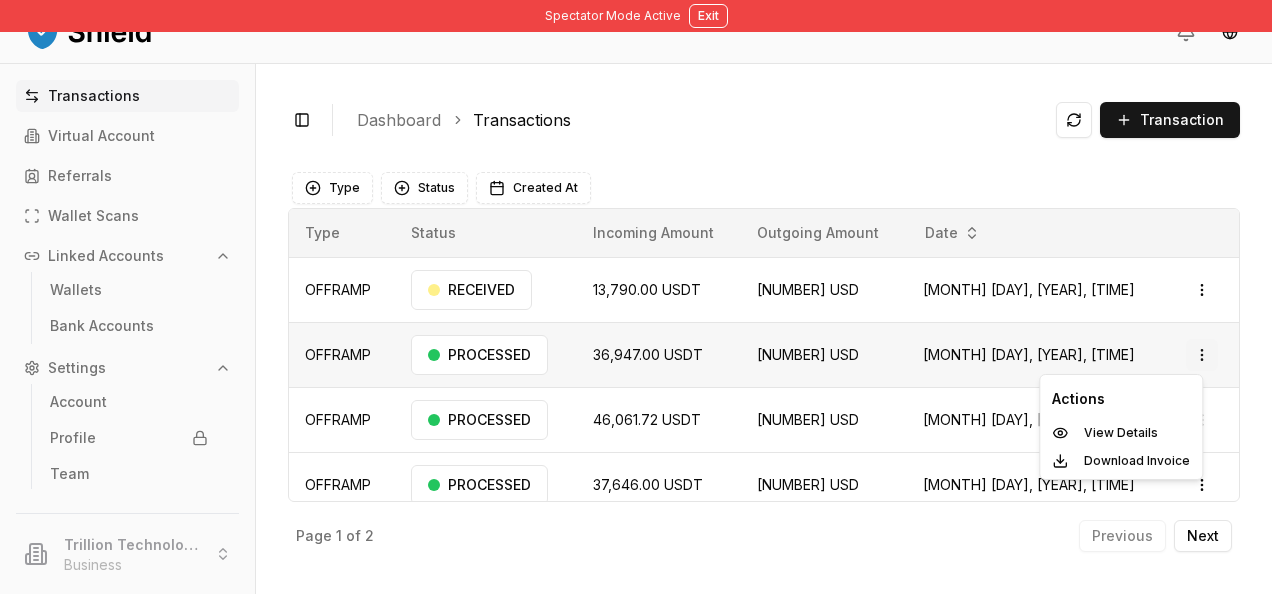 click on "Spectator Mode Active Exit Transactions Virtual Account Referrals Wallet Scans Linked Accounts Wallets Bank Accounts Settings Account Profile Team Trillion Technologies and Trading LLC Business Toggle Sidebar Dashboard Transactions   Transaction OFFRAMP   13,790.00 USDT   13,762.42 USD [MONTH] [DAY], [TIME] RECEIVED Open menu OFFRAMP   36,947.00 USDT   36,873.10 USD [MONTH] [DAY], [TIME] PROCESSED Open menu OFFRAMP   46,061.72 USDT   45,969.58 USD [MONTH] [DAY], [TIME] PROCESSED Open menu OFFRAMP   37,646.00 USDT   37,570.70 USD [MONTH] [DAY], [TIME] PROCESSED Open menu OFFRAMP   63,840.88 USDT   63,713.18 USD [MONTH] [DAY], [TIME] PROCESSED Open menu OFFRAMP   100.00 USDT   99.80 USD [MONTH] [DAY], [TIME] PROCESSED Open menu OFFRAMP   200.41 USDT   199.99 USD [MONTH] [DAY], [TIME] PROCESSED Open menu OFFRAMP   52,186.00 USDT   52,081.62 USD [MONTH] [DAY], [TIME] PROCESSED Open menu Page 1 of 2 Previous Next Type Status Created At Type Status Incoming Amount Outgoing Amount Date   OFFRAMP   RECEIVED     USDT" at bounding box center (636, 297) 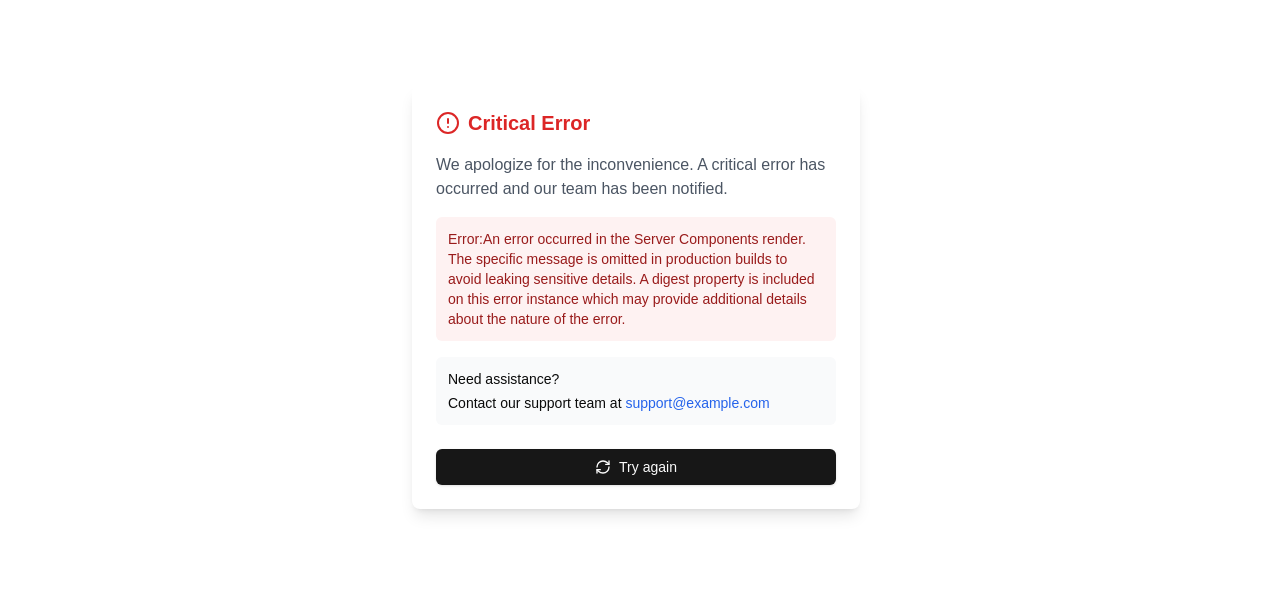 scroll, scrollTop: 0, scrollLeft: 0, axis: both 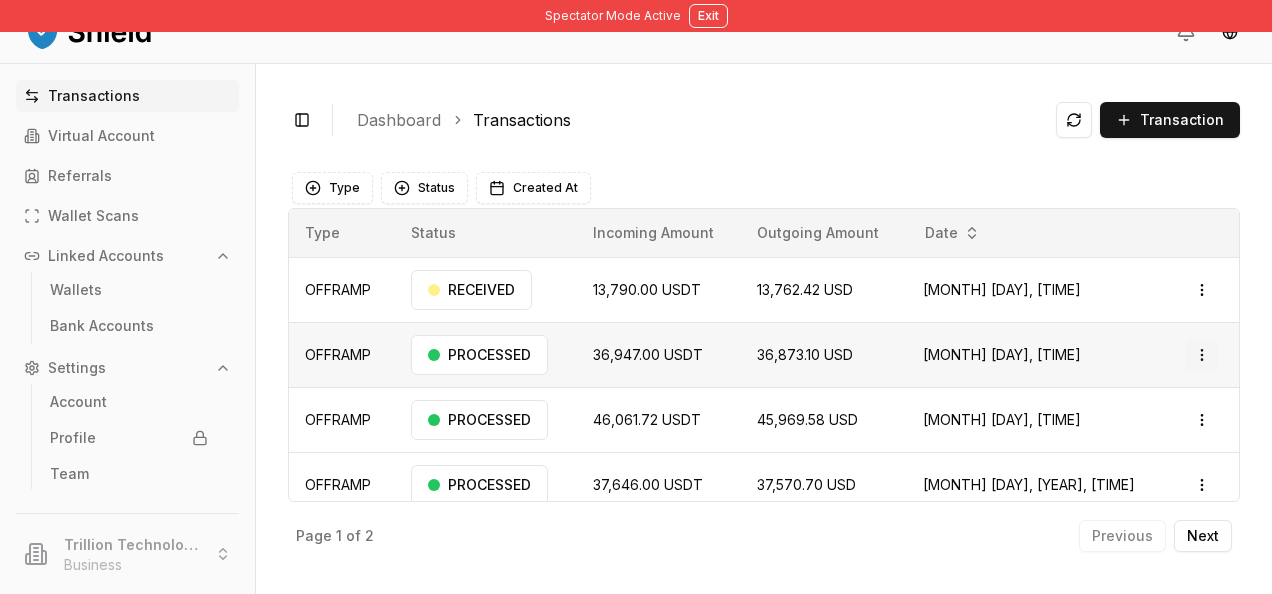click on "Spectator Mode Active Exit Transactions Virtual Account Referrals Wallet Scans Linked Accounts Wallets Bank Accounts Settings Account Profile Team Trillion Technologies and Trading LLC Business Toggle Sidebar Dashboard Transactions   Transaction OFFRAMP   13,790.00 USDT   13,762.42 USD [MONTH] [DAY], [TIME] RECEIVED Open menu OFFRAMP   36,947.00 USDT   36,873.10 USD [MONTH] [DAY], [TIME] PROCESSED Open menu OFFRAMP   46,061.72 USDT   45,969.58 USD [MONTH] [DAY], [TIME] PROCESSED Open menu OFFRAMP   37,646.00 USDT   37,570.70 USD [MONTH] [DAY], [TIME] PROCESSED Open menu OFFRAMP   63,840.88 USDT   63,713.18 USD [MONTH] [DAY], [TIME] PROCESSED Open menu OFFRAMP   100.00 USDT   99.80 USD [MONTH] [DAY], [TIME] PROCESSED Open menu OFFRAMP   200.41 USDT   199.99 USD [MONTH] [DAY], [TIME] PROCESSED Open menu OFFRAMP   52,186.00 USDT   52,081.62 USD [MONTH] [DAY], [TIME] PROCESSED Open menu Page 1 of 2 Previous Next Type Status Created At Type Status Incoming Amount Outgoing Amount Date   OFFRAMP   RECEIVED     USDT" at bounding box center (636, 297) 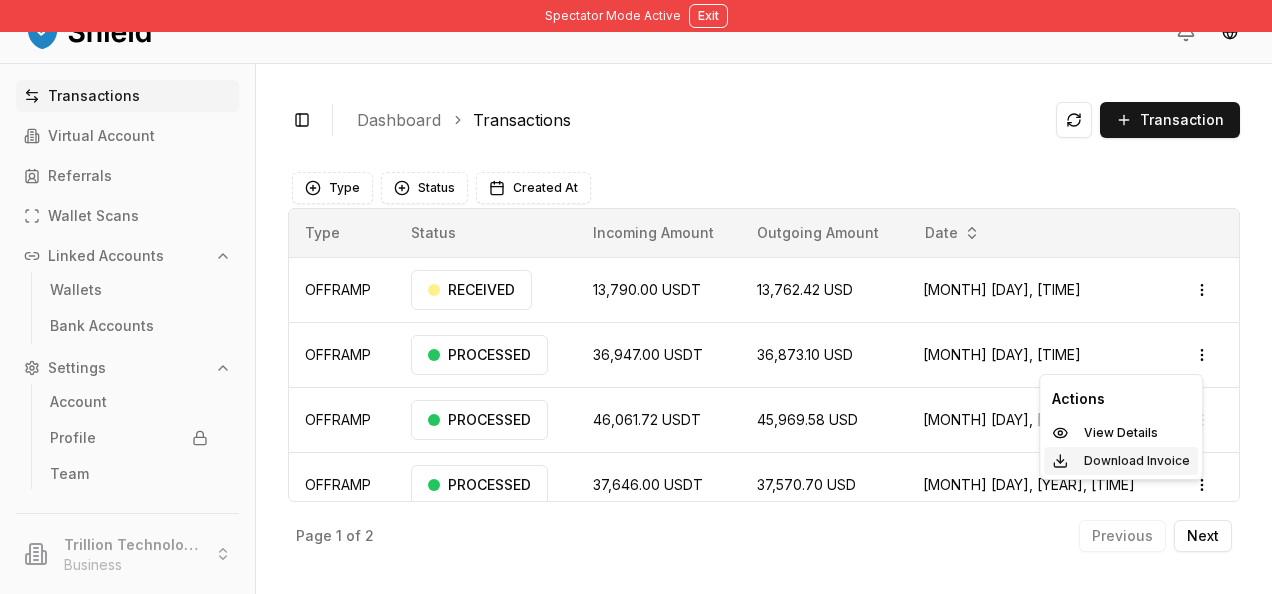 click on "Download Invoice" at bounding box center (1137, 461) 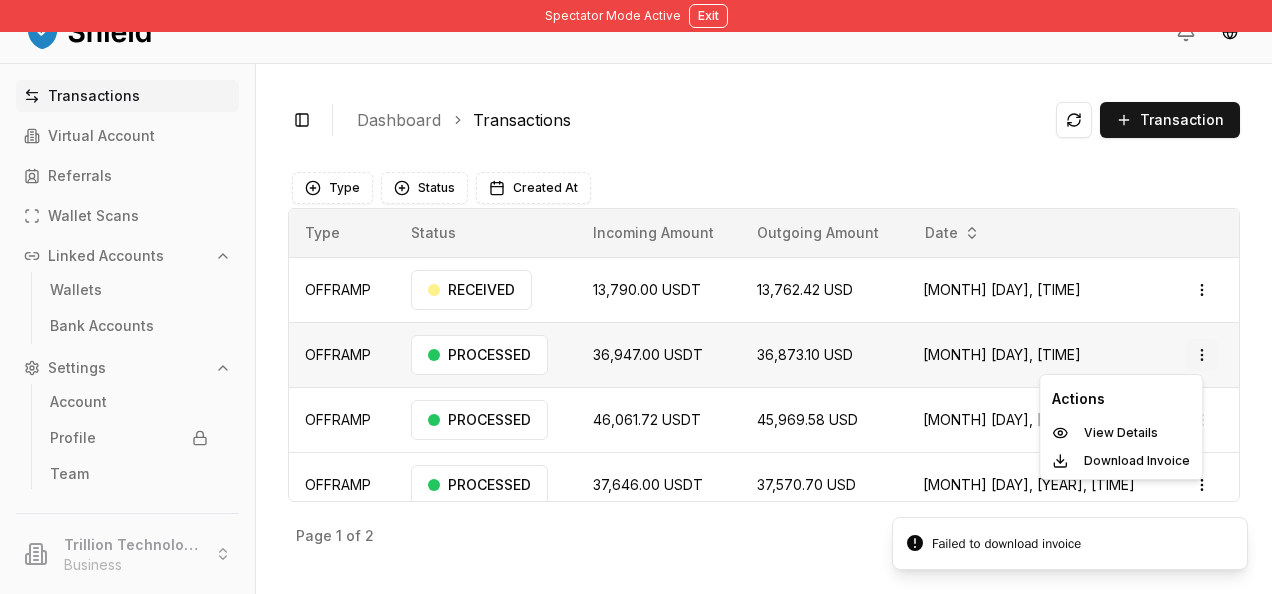 click on "Spectator Mode Active Exit Transactions Virtual Account Referrals Wallet Scans Linked Accounts Wallets Bank Accounts Settings Account Profile Team Trillion Technologies and Trading LLC Business Toggle Sidebar Dashboard Transactions   Transaction OFFRAMP   13,790.00 USDT   13,762.42 USD [MONTH] [DAY], [TIME] RECEIVED Open menu OFFRAMP   36,947.00 USDT   36,873.10 USD [MONTH] [DAY], [TIME] PROCESSED Open menu OFFRAMP   46,061.72 USDT   45,969.58 USD [MONTH] [DAY], [TIME] PROCESSED Open menu OFFRAMP   37,646.00 USDT   37,570.70 USD [MONTH] [DAY], [TIME] PROCESSED Open menu OFFRAMP   63,840.88 USDT   63,713.18 USD [MONTH] [DAY], [TIME] PROCESSED Open menu OFFRAMP   100.00 USDT   99.80 USD [MONTH] [DAY], [TIME] PROCESSED Open menu OFFRAMP   200.41 USDT   199.99 USD [MONTH] [DAY], [TIME] PROCESSED Open menu OFFRAMP   52,186.00 USDT   52,081.62 USD [MONTH] [DAY], [TIME] PROCESSED Open menu Page 1 of 2 Previous Next Type Status Created At Type Status Incoming Amount Outgoing Amount Date   OFFRAMP   RECEIVED     USDT" at bounding box center (636, 297) 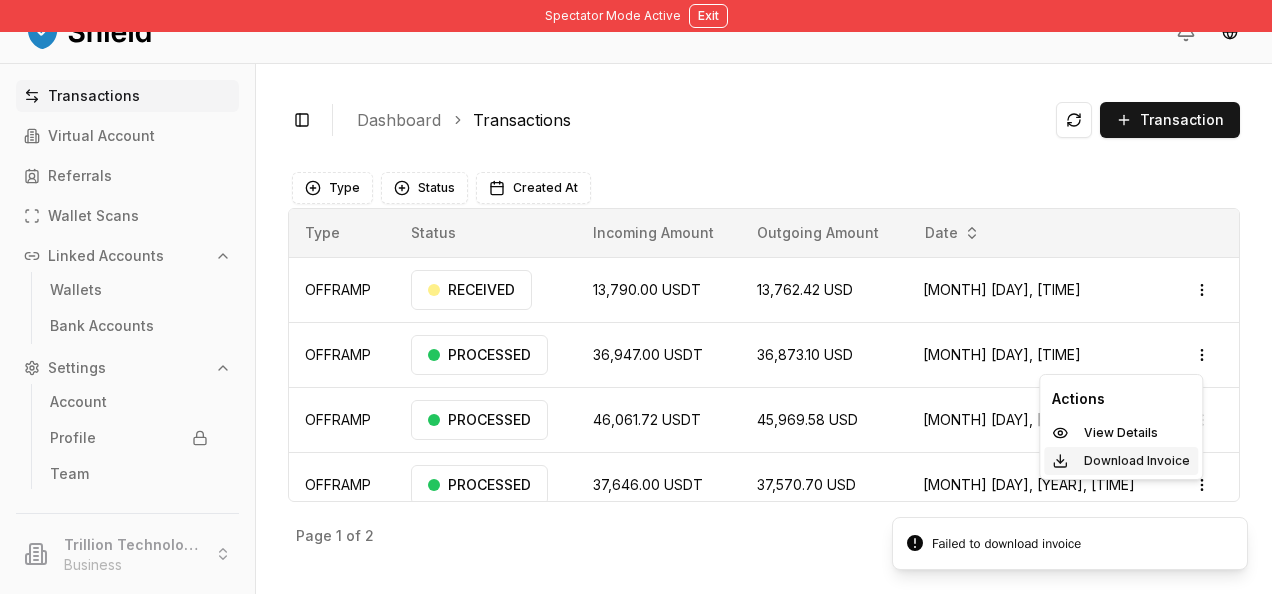 click on "Download Invoice" at bounding box center (1137, 461) 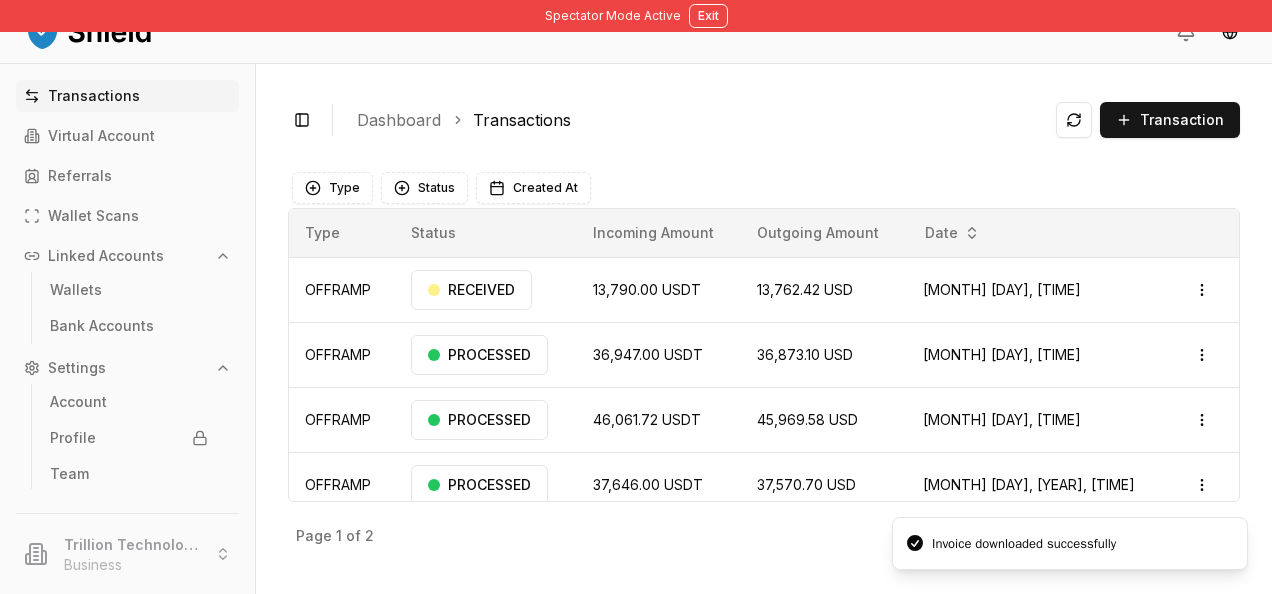 click on "Type Status Created At" at bounding box center (764, 188) 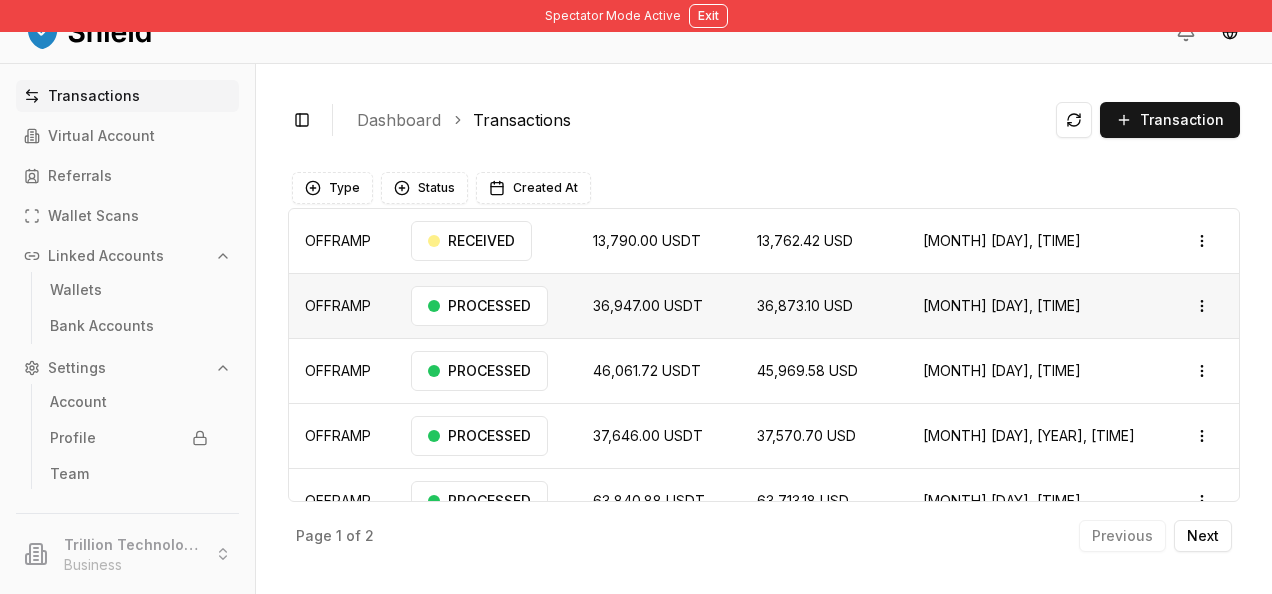 scroll, scrollTop: 52, scrollLeft: 0, axis: vertical 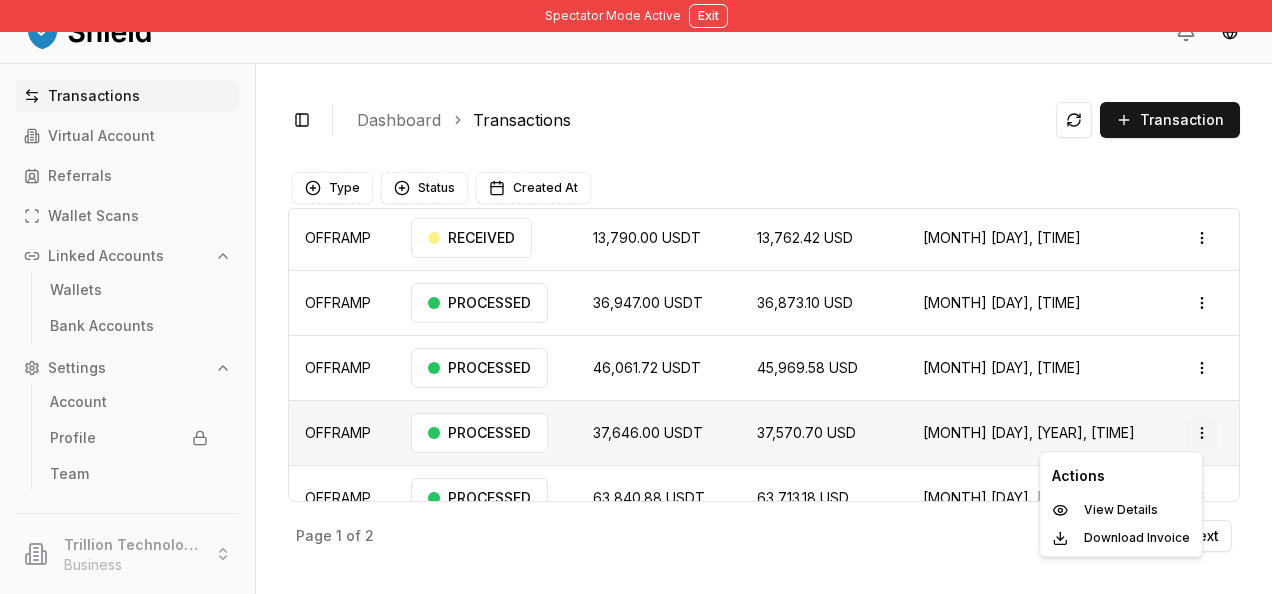 click on "Spectator Mode Active Exit Transactions Virtual Account Referrals Wallet Scans Linked Accounts Wallets Bank Accounts Settings Account Profile Team Trillion Technologies and Trading LLC Business Toggle Sidebar Dashboard Transactions   Transaction OFFRAMP   13,790.00 USDT   13,762.42 USD [MONTH] [DAY], [TIME] RECEIVED Open menu OFFRAMP   36,947.00 USDT   36,873.10 USD [MONTH] [DAY], [TIME] PROCESSED Open menu OFFRAMP   46,061.72 USDT   45,969.58 USD [MONTH] [DAY], [TIME] PROCESSED Open menu OFFRAMP   37,646.00 USDT   37,570.70 USD [MONTH] [DAY], [TIME] PROCESSED Open menu OFFRAMP   63,840.88 USDT   63,713.18 USD [MONTH] [DAY], [TIME] PROCESSED Open menu OFFRAMP   100.00 USDT   99.80 USD [MONTH] [DAY], [TIME] PROCESSED Open menu OFFRAMP   200.41 USDT   199.99 USD [MONTH] [DAY], [TIME] PROCESSED Open menu OFFRAMP   52,186.00 USDT   52,081.62 USD [MONTH] [DAY], [TIME] PROCESSED Open menu Page 1 of 2 Previous Next Type Status Created At Type Status Incoming Amount Outgoing Amount Date   OFFRAMP   RECEIVED     USDT" at bounding box center (636, 297) 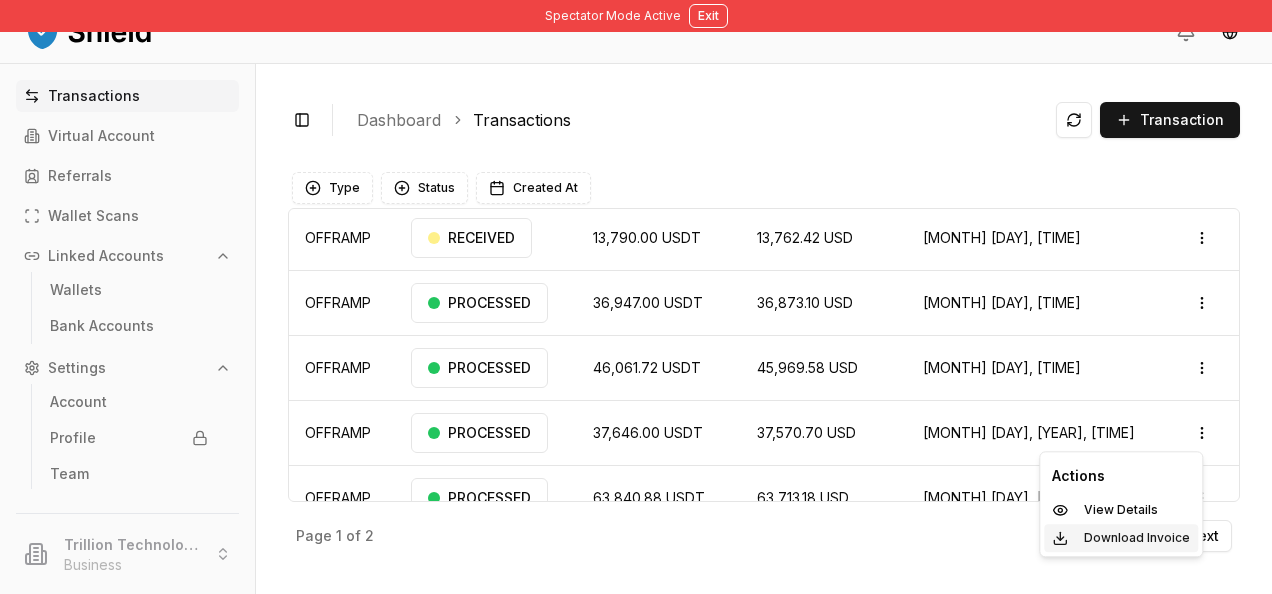 click on "Download Invoice" at bounding box center [1137, 538] 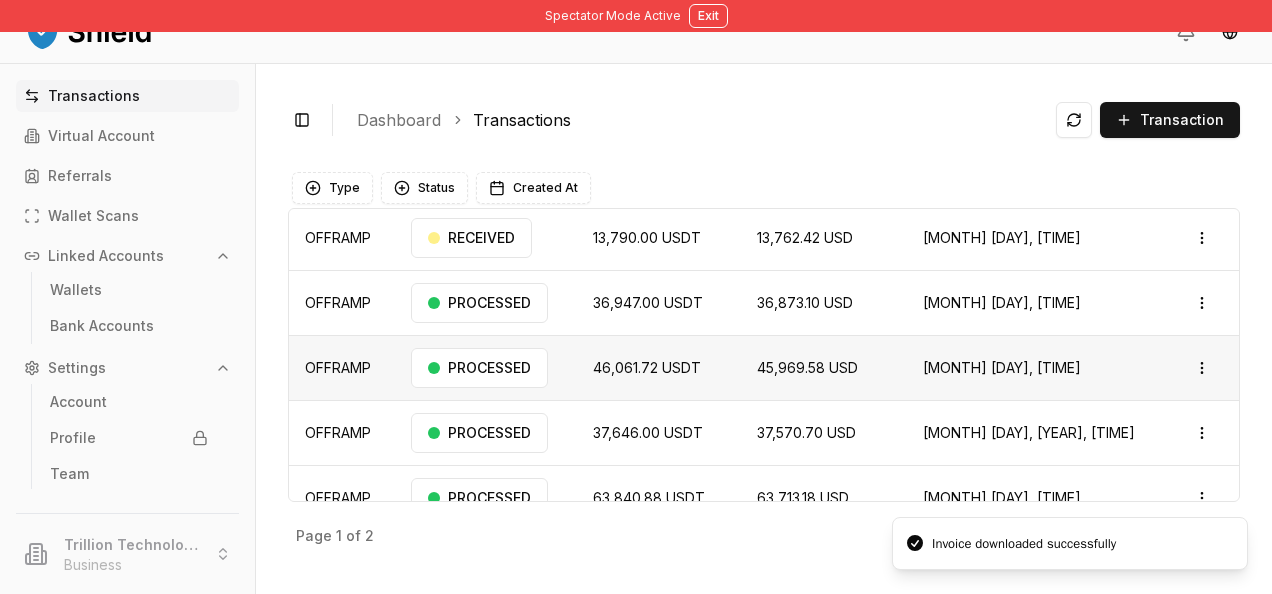click on "Open menu" at bounding box center (1204, 367) 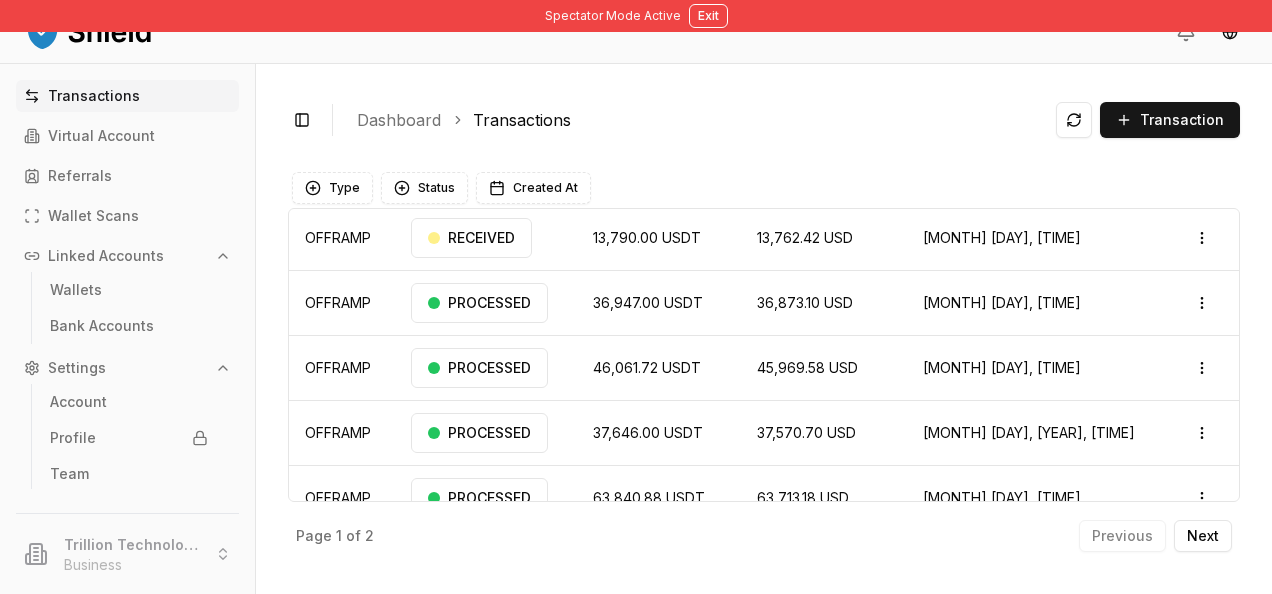 click on "Dashboard Transactions" at bounding box center (698, 120) 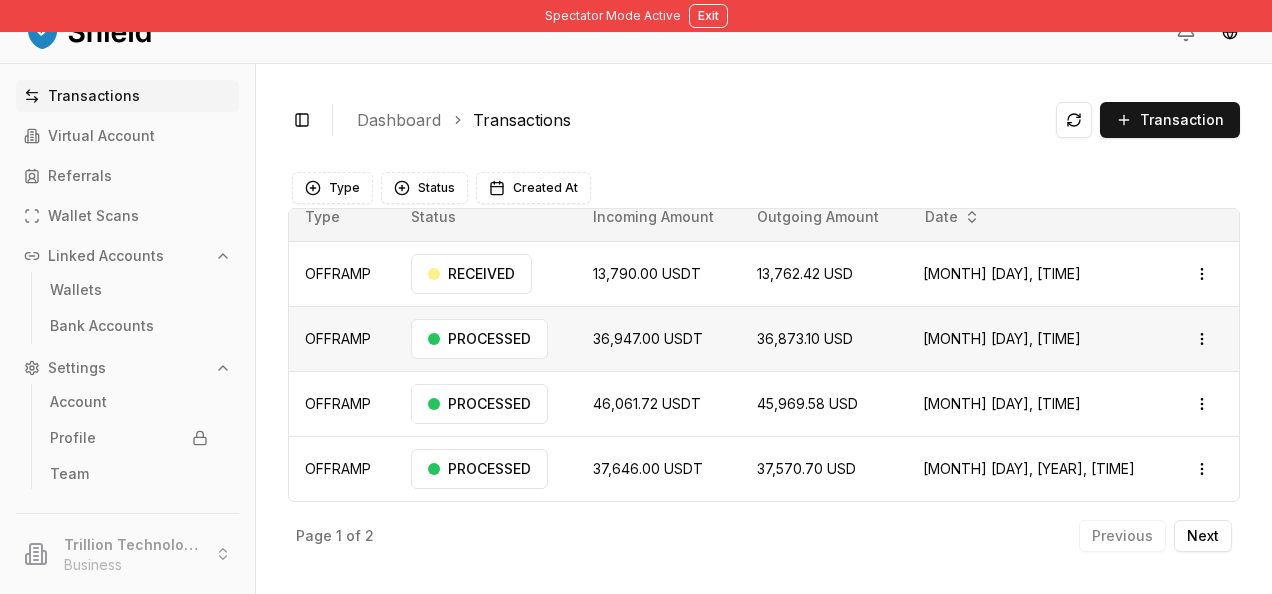 scroll, scrollTop: 0, scrollLeft: 0, axis: both 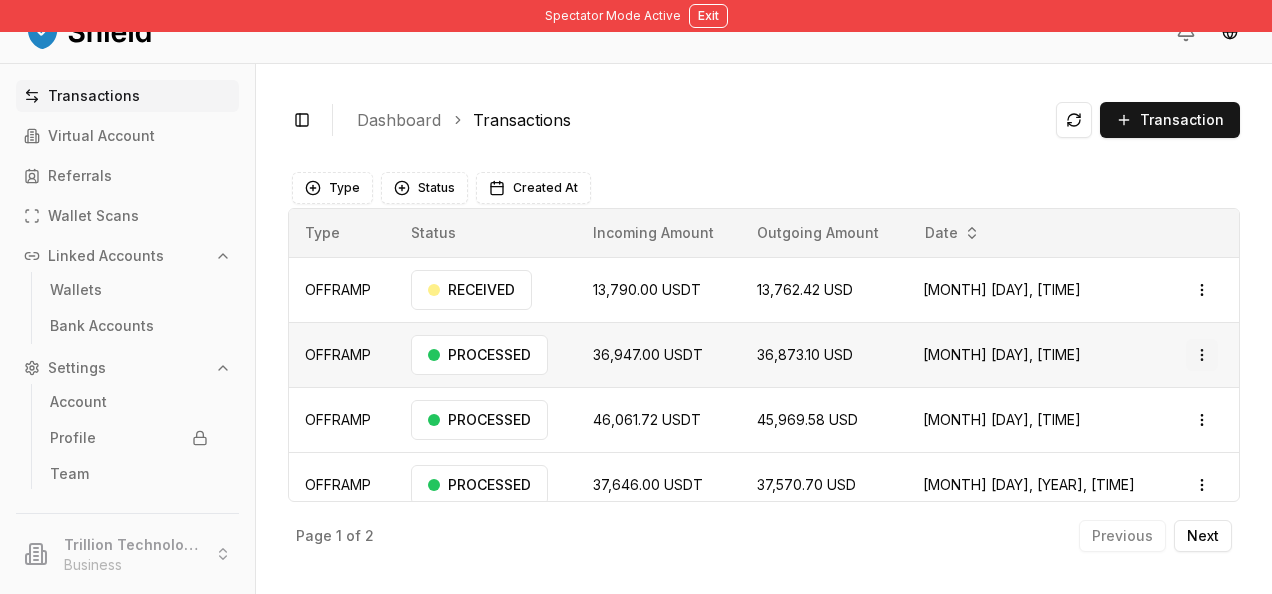 click on "Spectator Mode Active Exit Transactions Virtual Account Referrals Wallet Scans Linked Accounts Wallets Bank Accounts Settings Account Profile Team Trillion Technologies and Trading LLC Business Toggle Sidebar Dashboard Transactions   Transaction OFFRAMP   13,790.00 USDT   13,762.42 USD [MONTH] [DAY], [TIME] RECEIVED Open menu OFFRAMP   36,947.00 USDT   36,873.10 USD [MONTH] [DAY], [TIME] PROCESSED Open menu OFFRAMP   46,061.72 USDT   45,969.58 USD [MONTH] [DAY], [TIME] PROCESSED Open menu OFFRAMP   37,646.00 USDT   37,570.70 USD [MONTH] [DAY], [TIME] PROCESSED Open menu OFFRAMP   63,840.88 USDT   63,713.18 USD [MONTH] [DAY], [TIME] PROCESSED Open menu OFFRAMP   100.00 USDT   99.80 USD [MONTH] [DAY], [TIME] PROCESSED Open menu OFFRAMP   200.41 USDT   199.99 USD [MONTH] [DAY], [TIME] PROCESSED Open menu OFFRAMP   52,186.00 USDT   52,081.62 USD [MONTH] [DAY], [TIME] PROCESSED Open menu Page 1 of 2 Previous Next Type Status Created At Type Status Incoming Amount Outgoing Amount Date   OFFRAMP   RECEIVED     USDT" at bounding box center (636, 297) 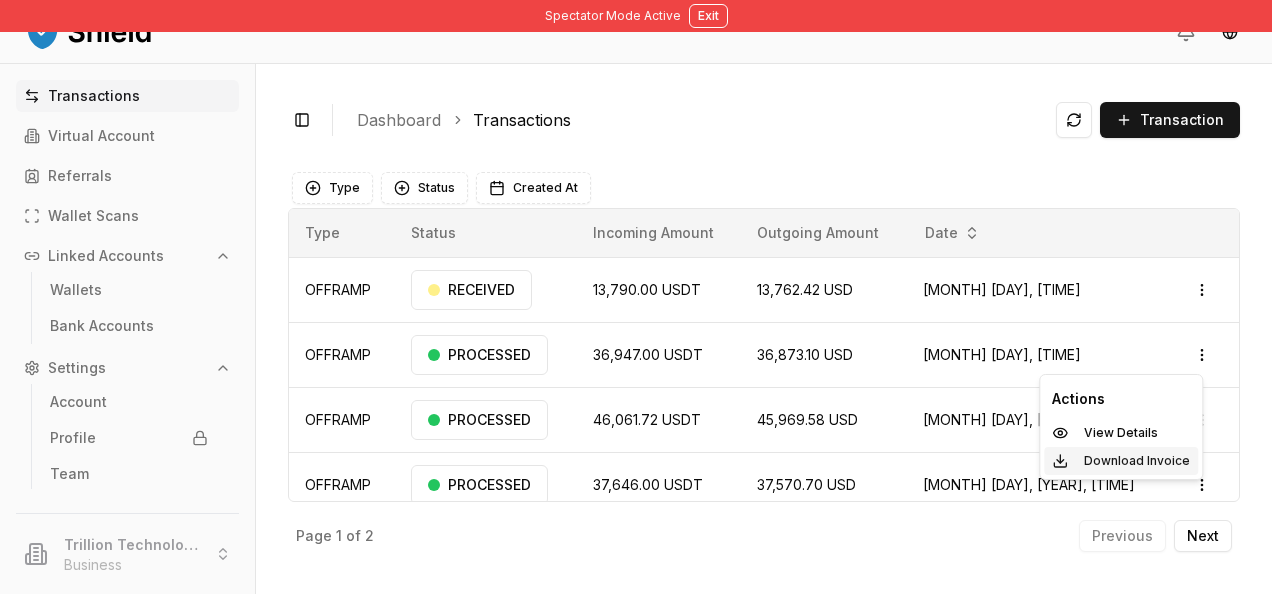 click on "Download Invoice" at bounding box center [1137, 461] 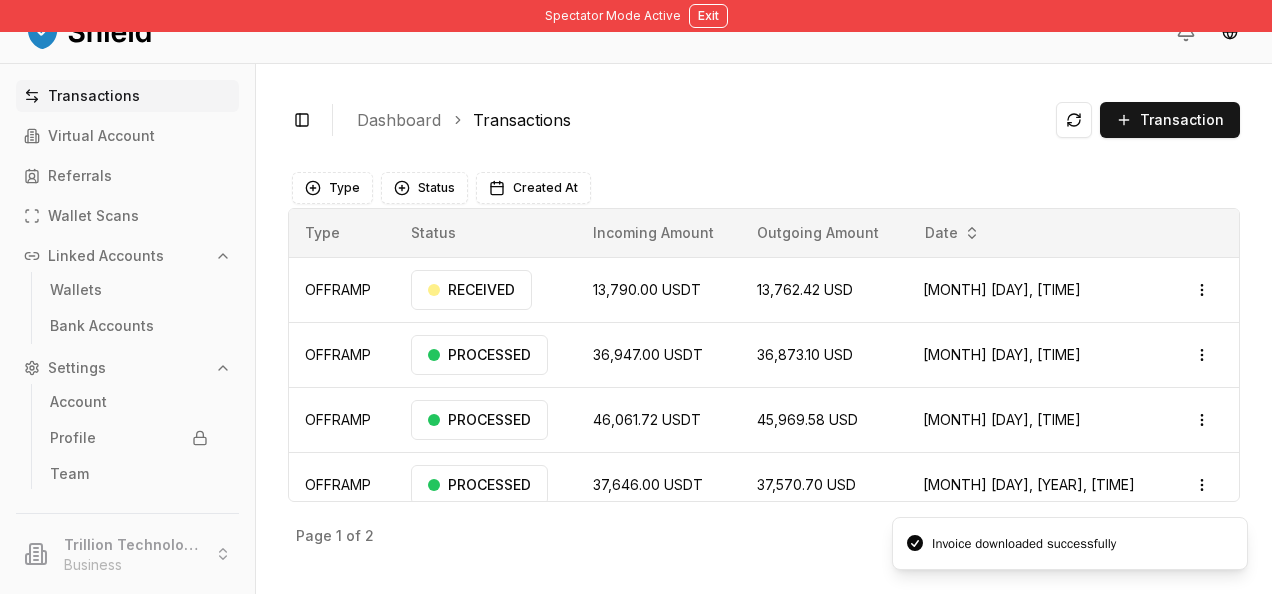 type 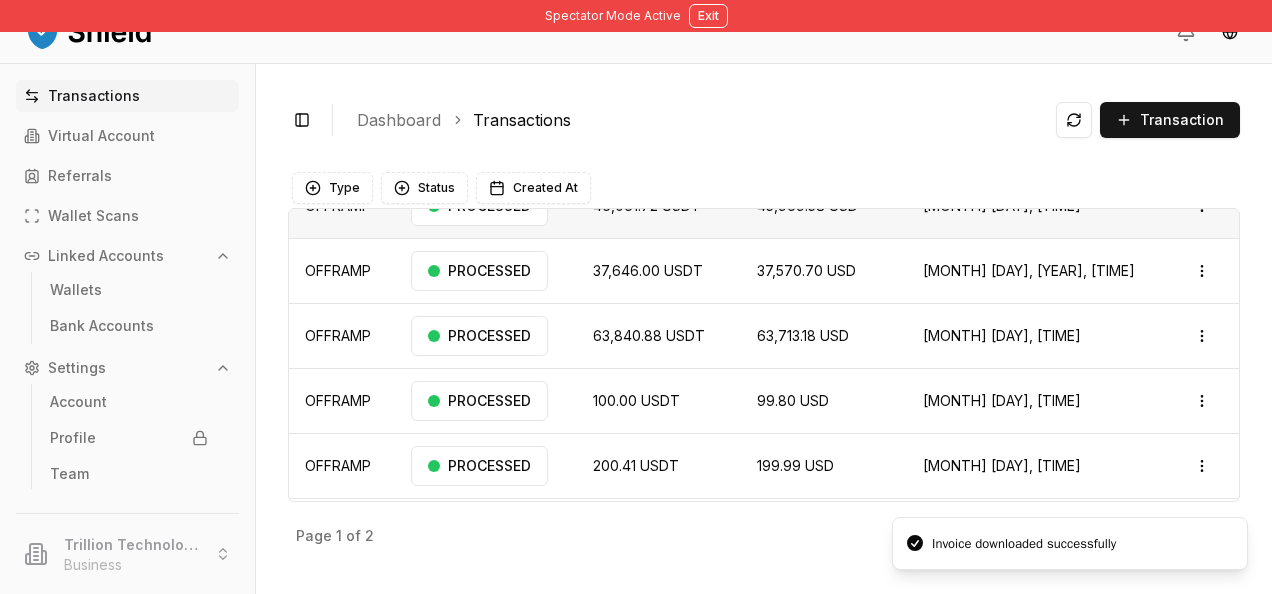 scroll, scrollTop: 219, scrollLeft: 0, axis: vertical 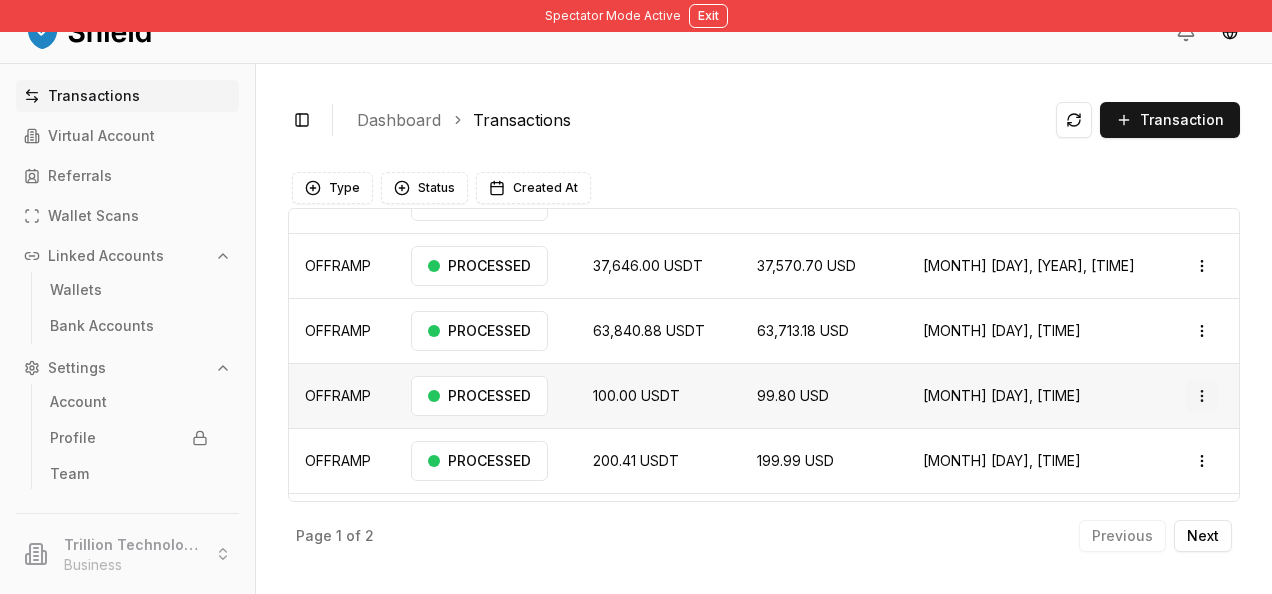 click on "Spectator Mode Active Exit Transactions Virtual Account Referrals Wallet Scans Linked Accounts Wallets Bank Accounts Settings Account Profile Team Trillion Technologies and Trading LLC Business Toggle Sidebar Dashboard Transactions   Transaction OFFRAMP   13,790.00 USDT   13,762.42 USD [MONTH] [DAY], [TIME] RECEIVED Open menu OFFRAMP   36,947.00 USDT   36,873.10 USD [MONTH] [DAY], [TIME] PROCESSED Open menu OFFRAMP   46,061.72 USDT   45,969.58 USD [MONTH] [DAY], [TIME] PROCESSED Open menu OFFRAMP   37,646.00 USDT   37,570.70 USD [MONTH] [DAY], [TIME] PROCESSED Open menu OFFRAMP   63,840.88 USDT   63,713.18 USD [MONTH] [DAY], [TIME] PROCESSED Open menu OFFRAMP   100.00 USDT   99.80 USD [MONTH] [DAY], [TIME] PROCESSED Open menu OFFRAMP   200.41 USDT   199.99 USD [MONTH] [DAY], [TIME] PROCESSED Open menu OFFRAMP   52,186.00 USDT   52,081.62 USD [MONTH] [DAY], [TIME] PROCESSED Open menu Page 1 of 2 Previous Next Type Status Created At Type Status Incoming Amount Outgoing Amount Date   OFFRAMP   RECEIVED     USDT" at bounding box center (636, 297) 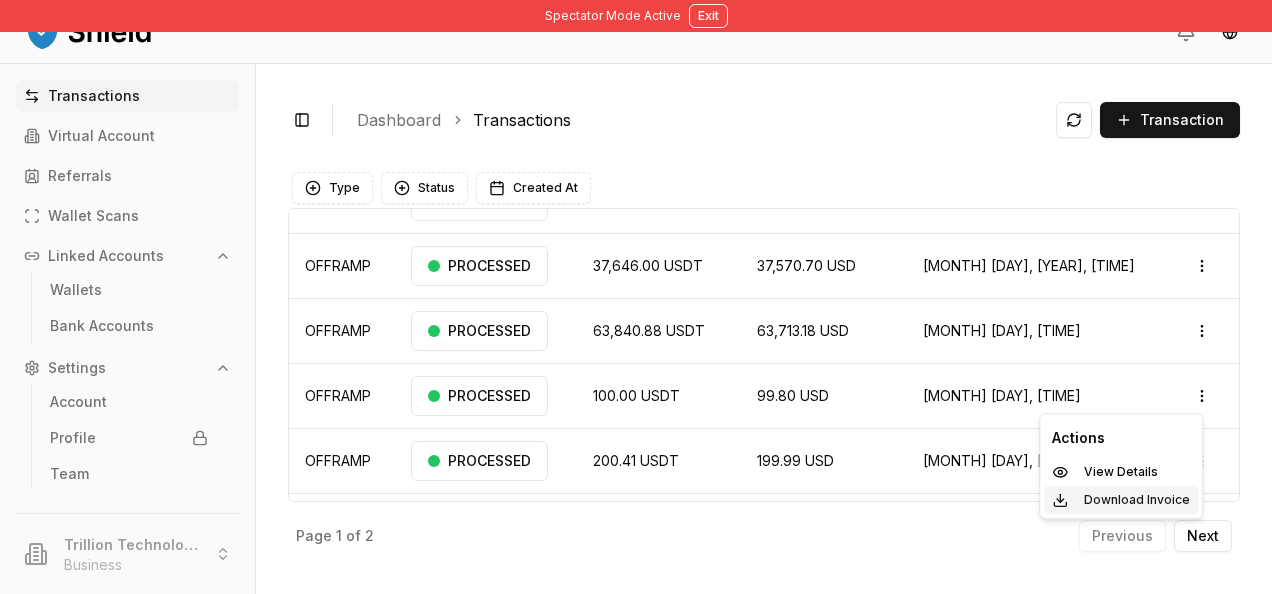 click on "Download Invoice" at bounding box center (1137, 500) 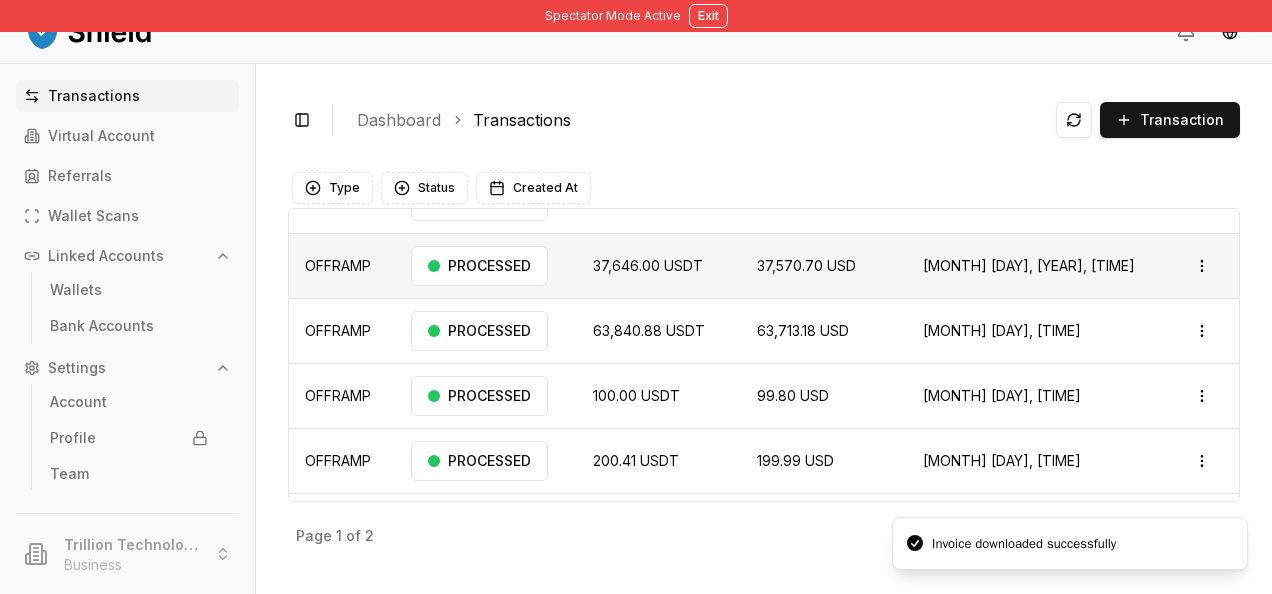 type 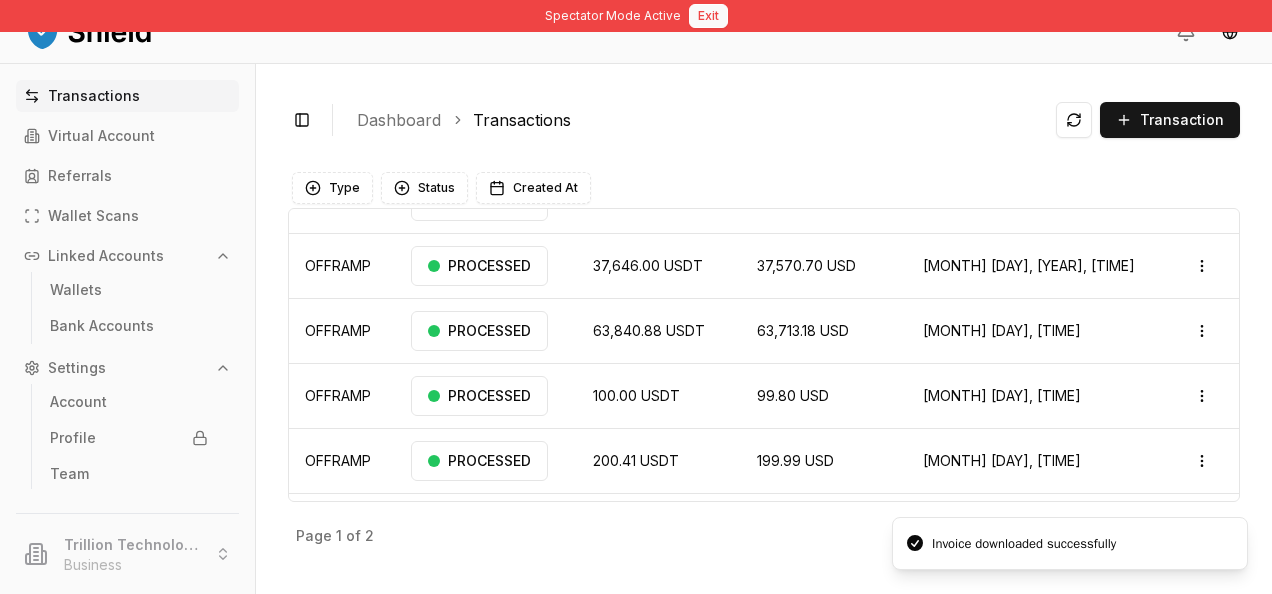 click on "Exit" at bounding box center [708, 16] 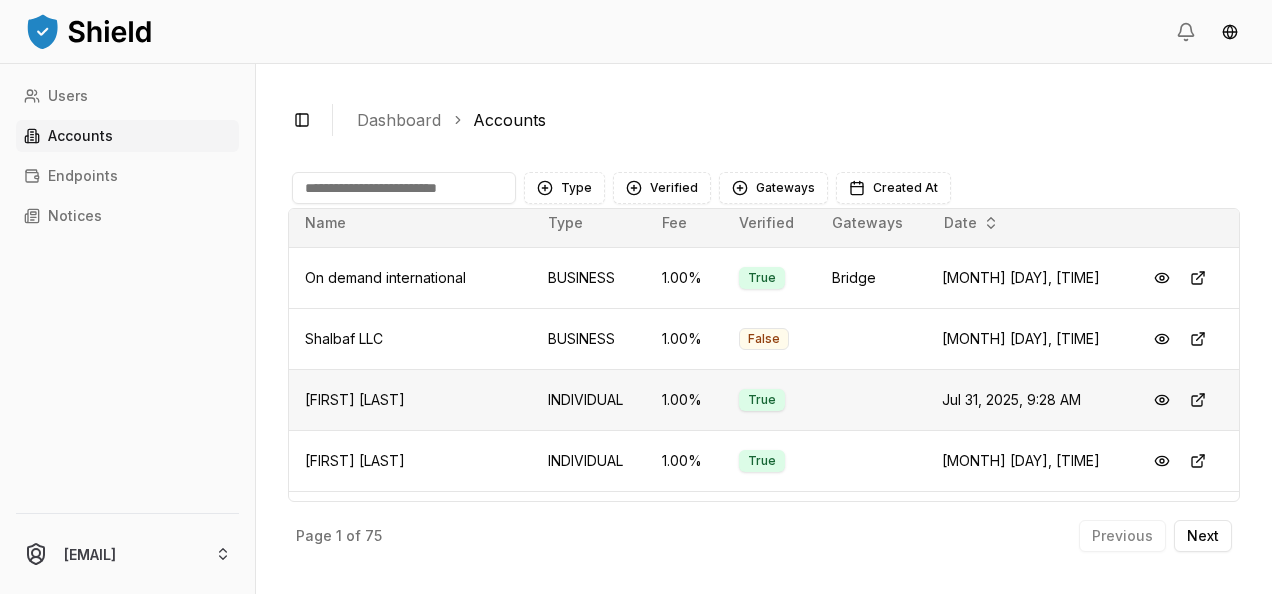 scroll, scrollTop: 0, scrollLeft: 0, axis: both 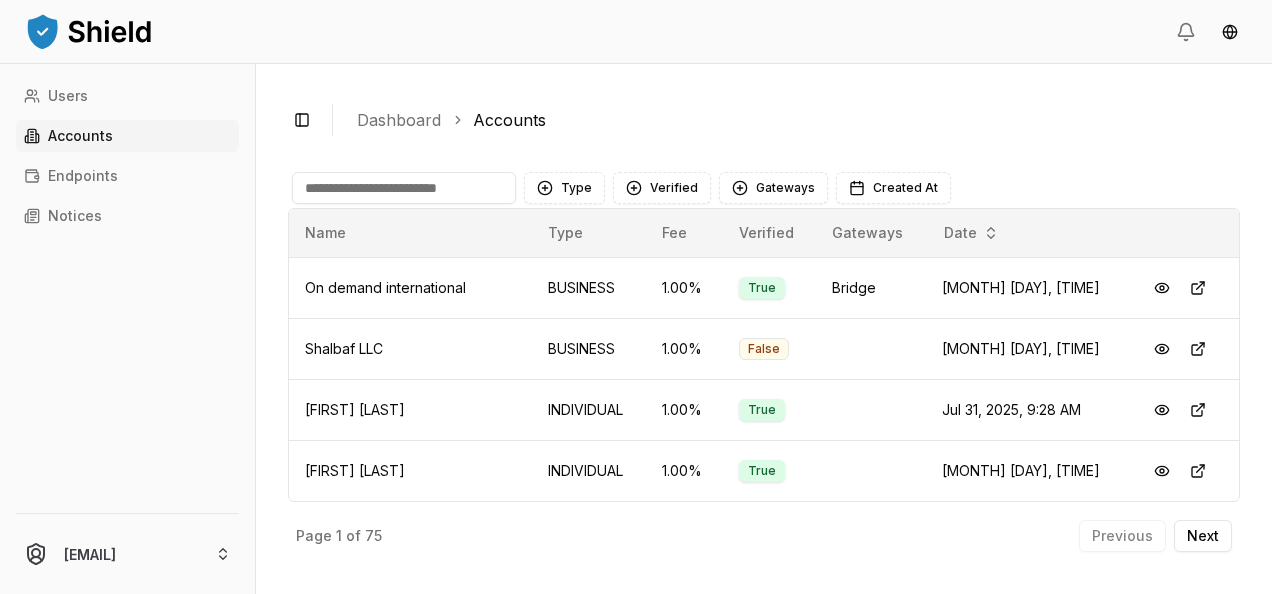 click at bounding box center (404, 188) 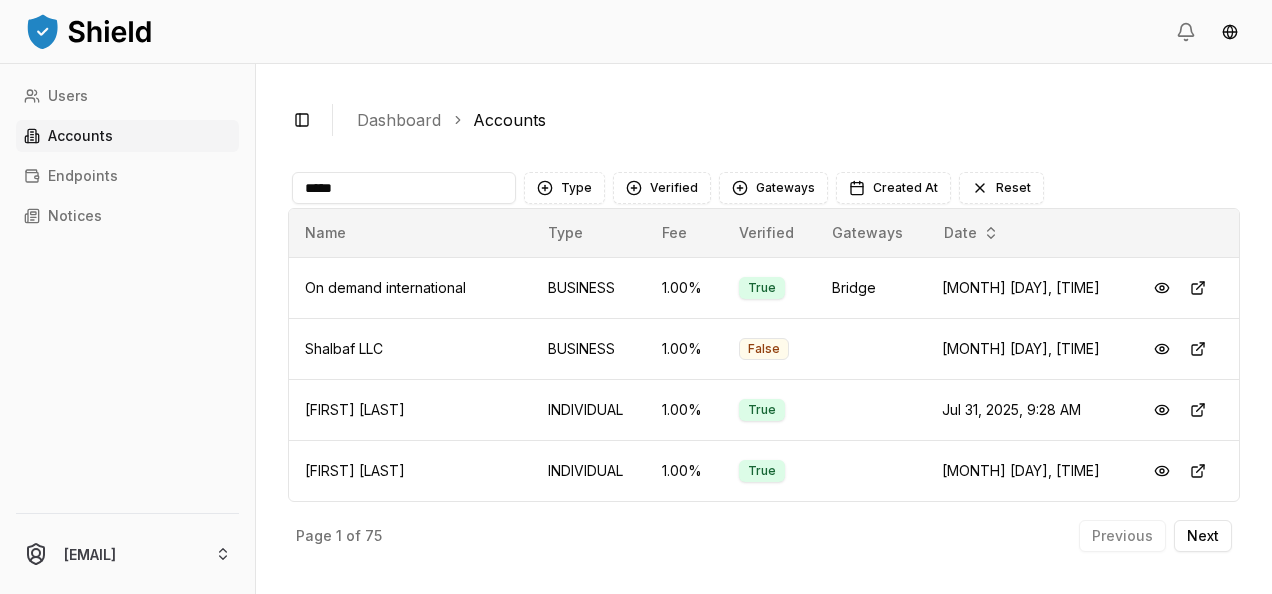 type on "******" 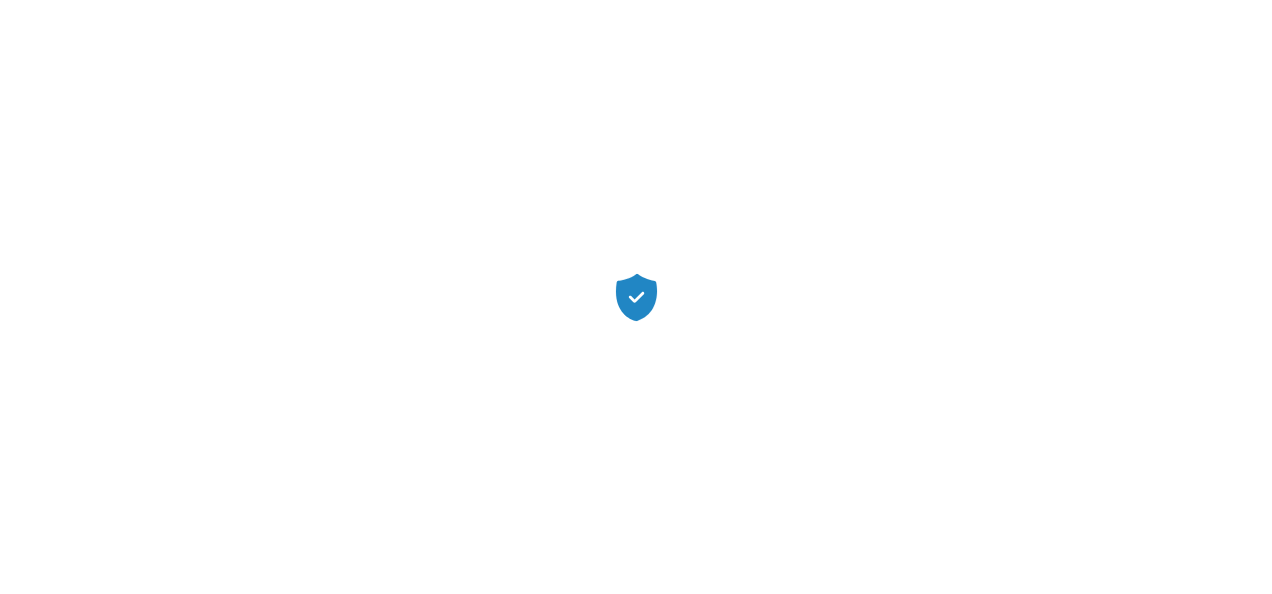 scroll, scrollTop: 0, scrollLeft: 0, axis: both 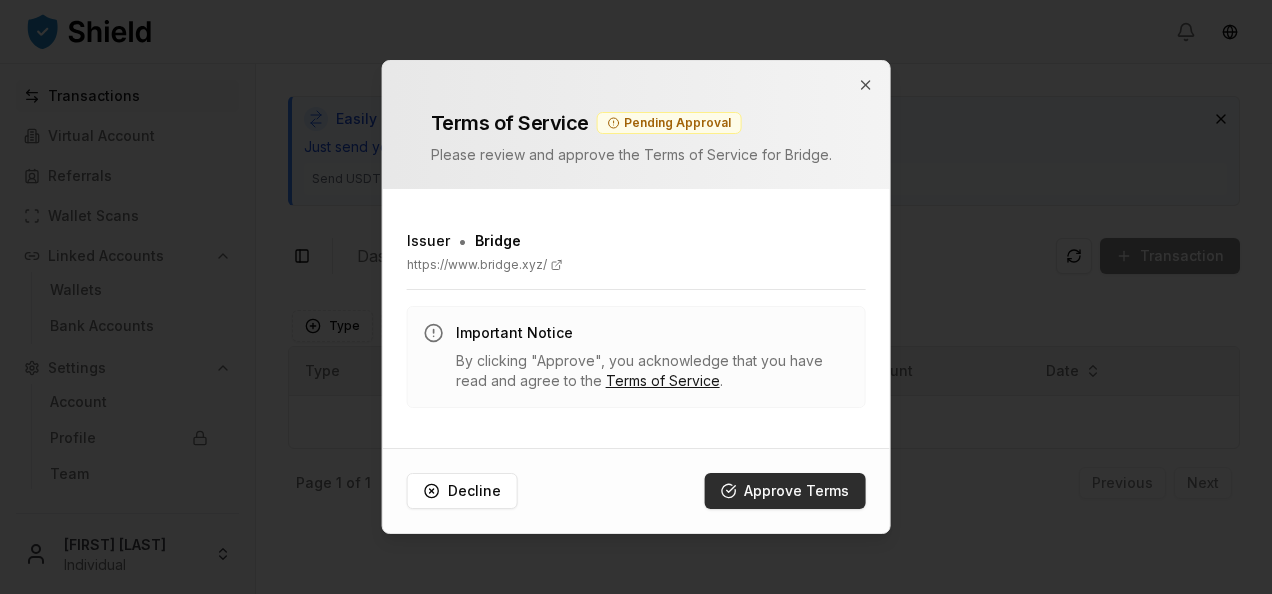 click on "Approve Terms" at bounding box center [784, 491] 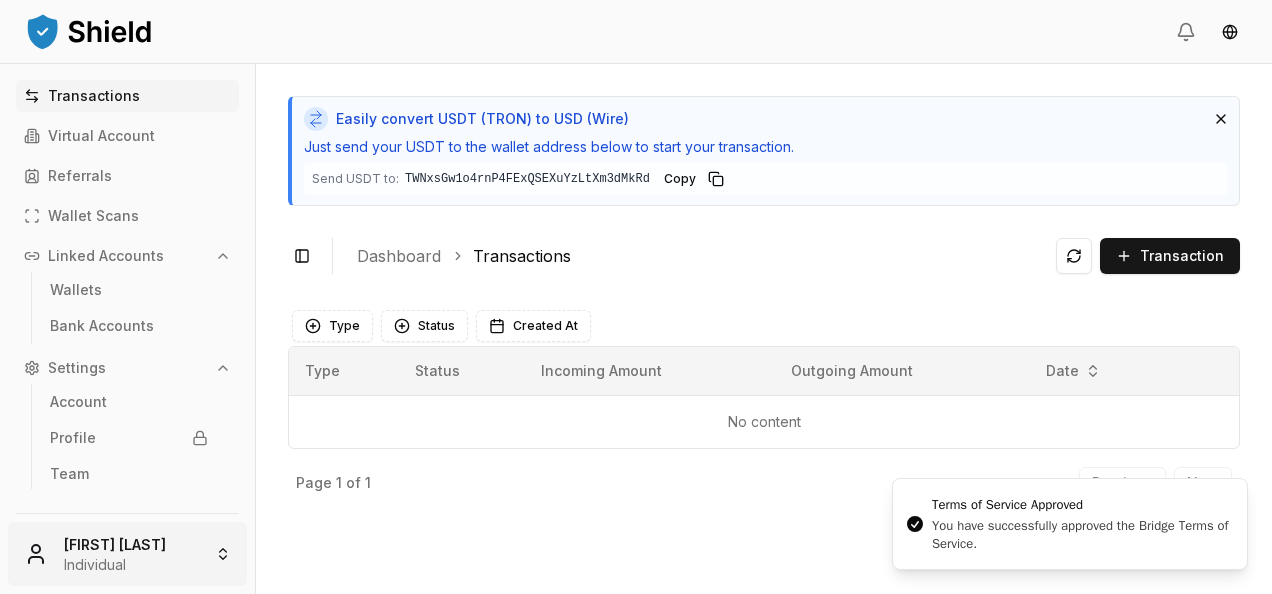 click on "Transactions Virtual Account Referrals Wallet Scans Linked Accounts Wallets Bank Accounts Settings Account Profile Team [FIRST] [LAST] Individual Easily convert USDT (TRON) to USD (Wire) Just send your USDT to the wallet address below to start your transaction. Send USDT to: [WALLET_ADDRESS] [WALLET_ADDRESS] Copy Toggle Sidebar Dashboard Transactions   Transaction No content Type Status Created At Type Status Incoming Amount Outgoing Amount Date No content Page 1 of 1 Previous Next Terms of Service Approved You have successfully approved the Bridge Terms of Service." at bounding box center [636, 297] 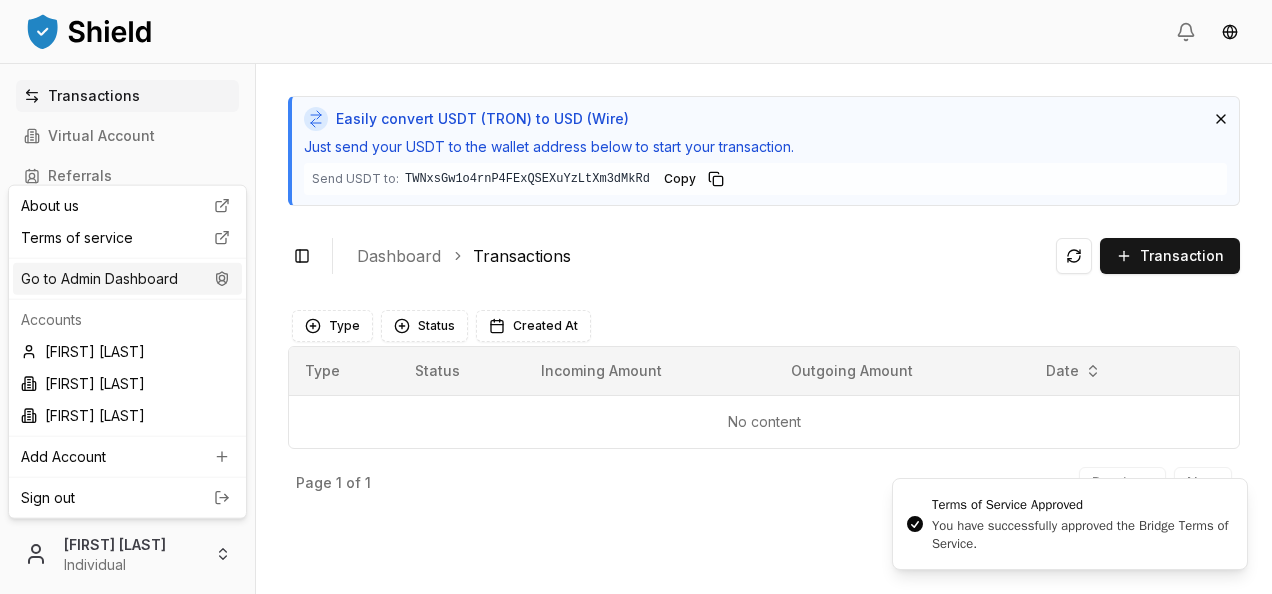 click on "Go to Admin Dashboard" at bounding box center [127, 279] 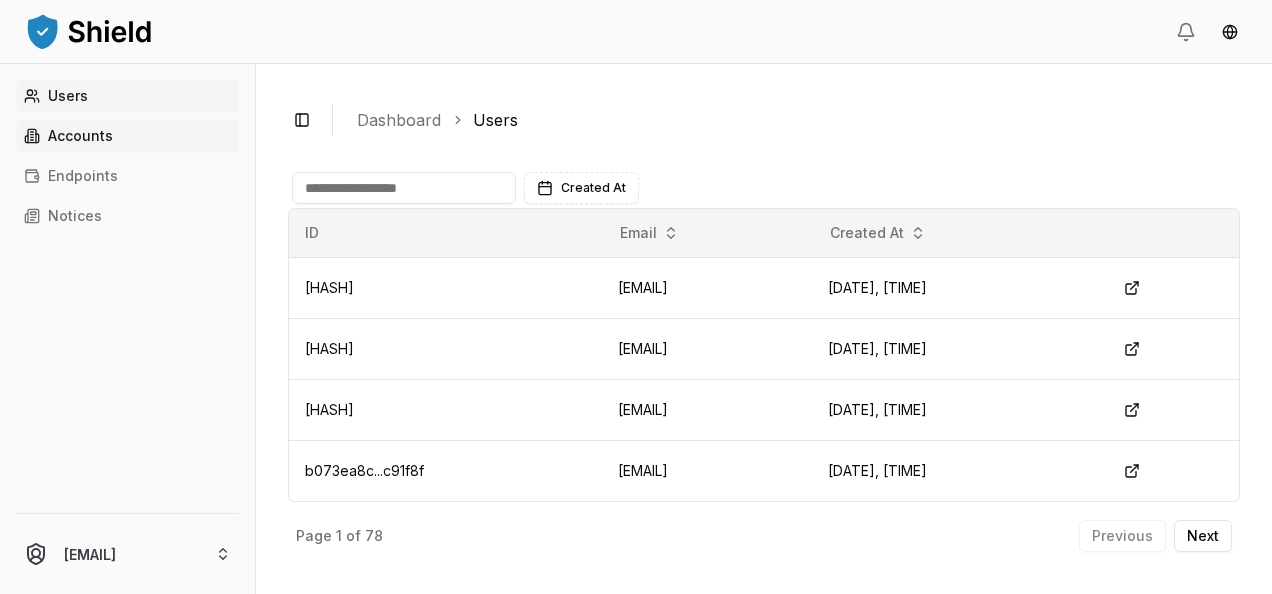 click on "Accounts" at bounding box center [80, 136] 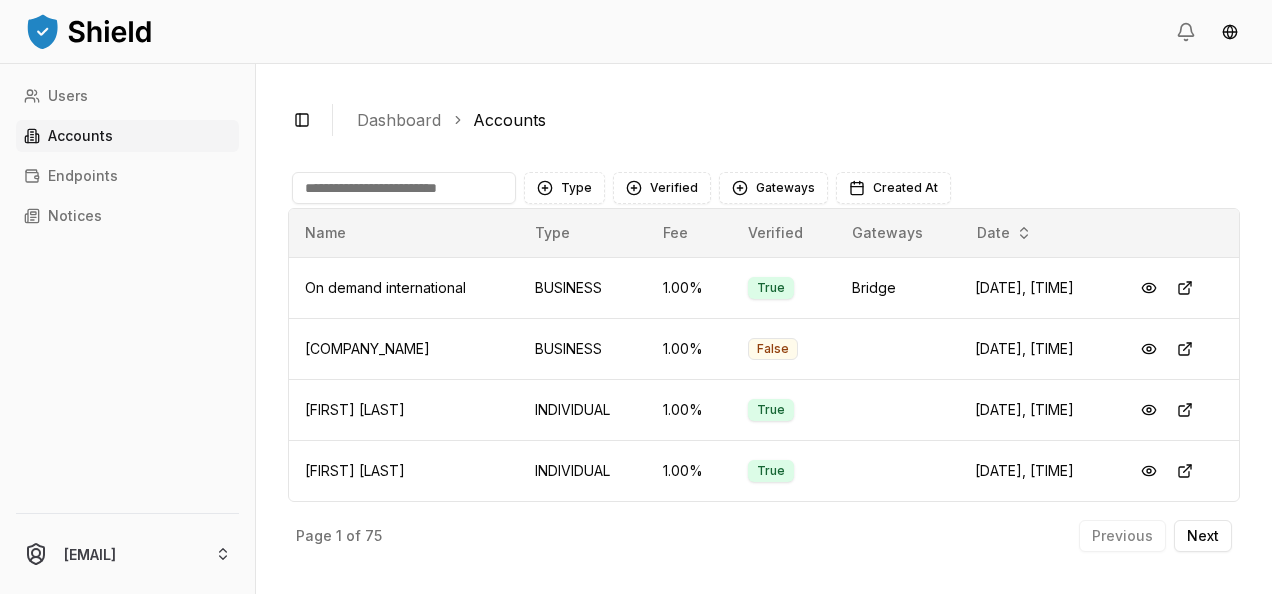 click at bounding box center [404, 188] 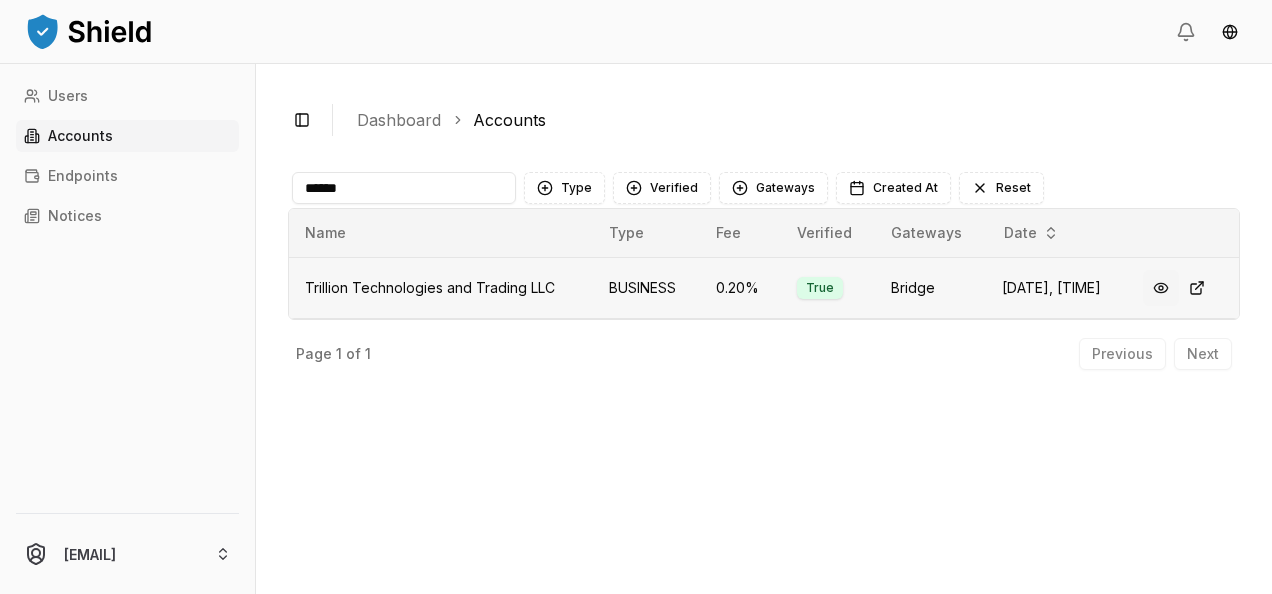 type on "******" 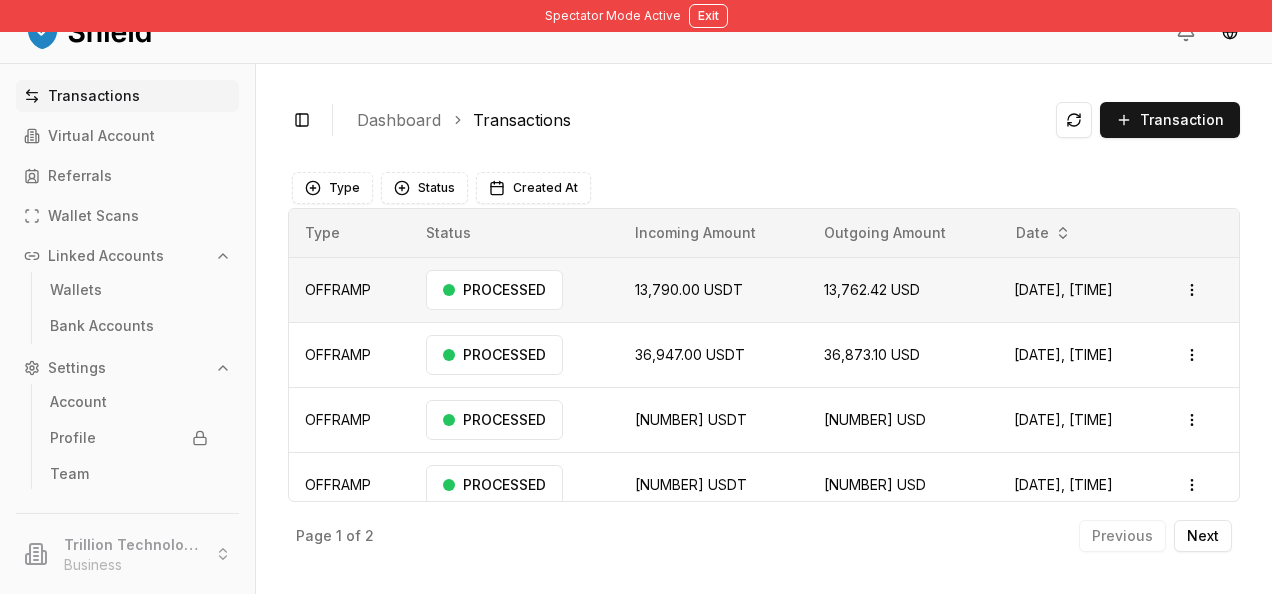 click on "Open menu" at bounding box center (1199, 289) 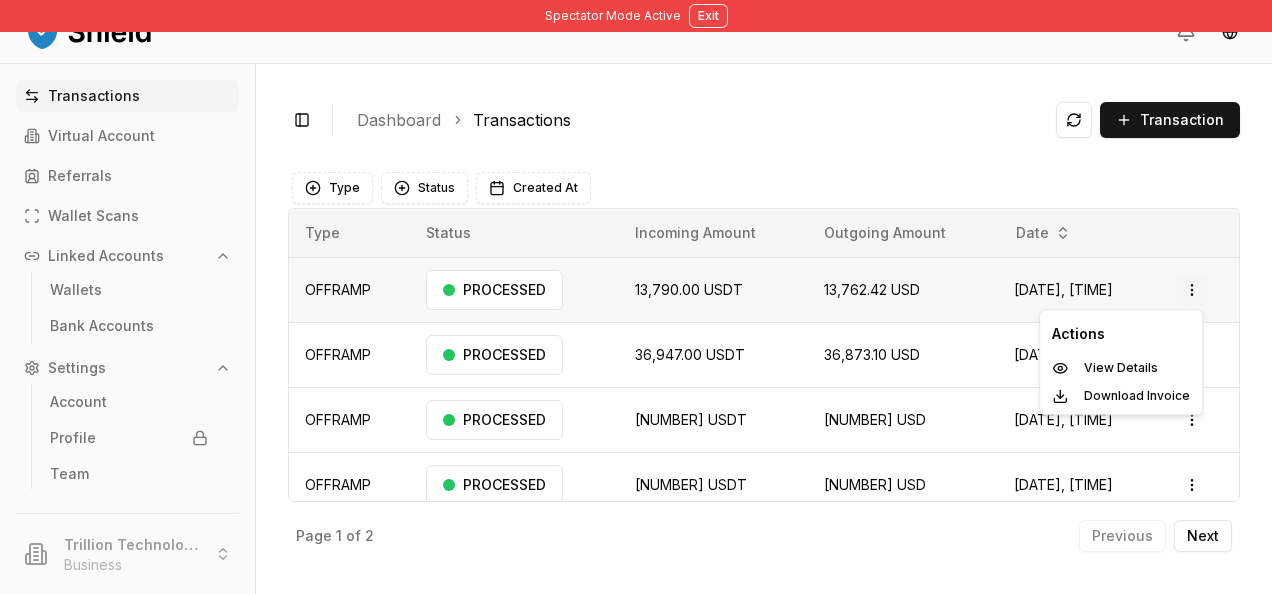 click on "Spectator Mode Active Exit Transactions Virtual Account Referrals Wallet Scans Linked Accounts Wallets Bank Accounts Settings Account Profile Team Trillion Technologies and Trading LLC Business Toggle Sidebar Dashboard Transactions   Transaction OFFRAMP   13,790.00 USDT   13,762.42 USD Aug 1, 2025, 1:29 PM PROCESSED Open menu OFFRAMP   36,947.00 USDT   36,873.10 USD Jul 31, 2025, 6:08 PM PROCESSED Open menu OFFRAMP   46,061.72 USDT   45,969.58 USD Jul 31, 2025, 5:26 PM PROCESSED Open menu OFFRAMP   37,646.00 USDT   37,570.70 USD Jul 31, 2025, 4:08 PM PROCESSED Open menu OFFRAMP   63,840.88 USDT   63,713.18 USD Jul 31, 2025, 1:32 PM PROCESSED Open menu OFFRAMP   100.00 USDT   99.80 USD Jul 31, 2025, 1:06 PM PROCESSED Open menu OFFRAMP   200.41 USDT   199.99 USD Jul 31, 2025, 12:58 PM PROCESSED Open menu OFFRAMP   52,186.00 USDT   52,081.62 USD Jul 31, 2025, 12:06 PM PROCESSED Open menu Page 1 of 2 Previous Next Type Status Created At Type Status Incoming Amount Outgoing Amount Date   OFFRAMP   PROCESSED" at bounding box center (636, 297) 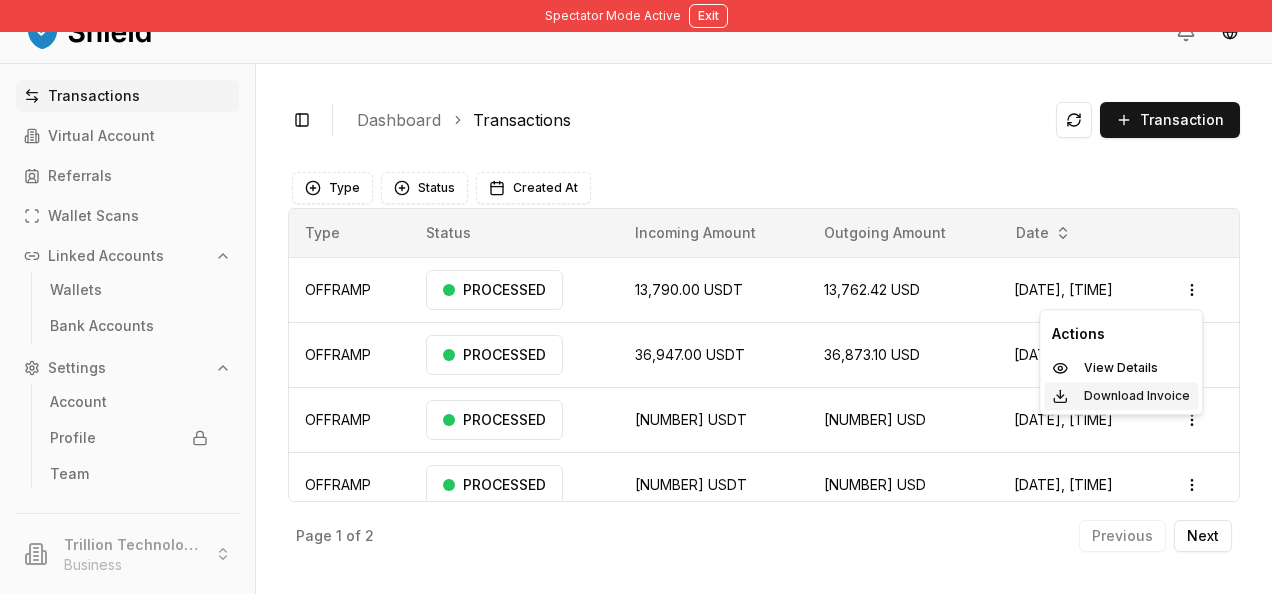 click on "Download Invoice" at bounding box center (1121, 396) 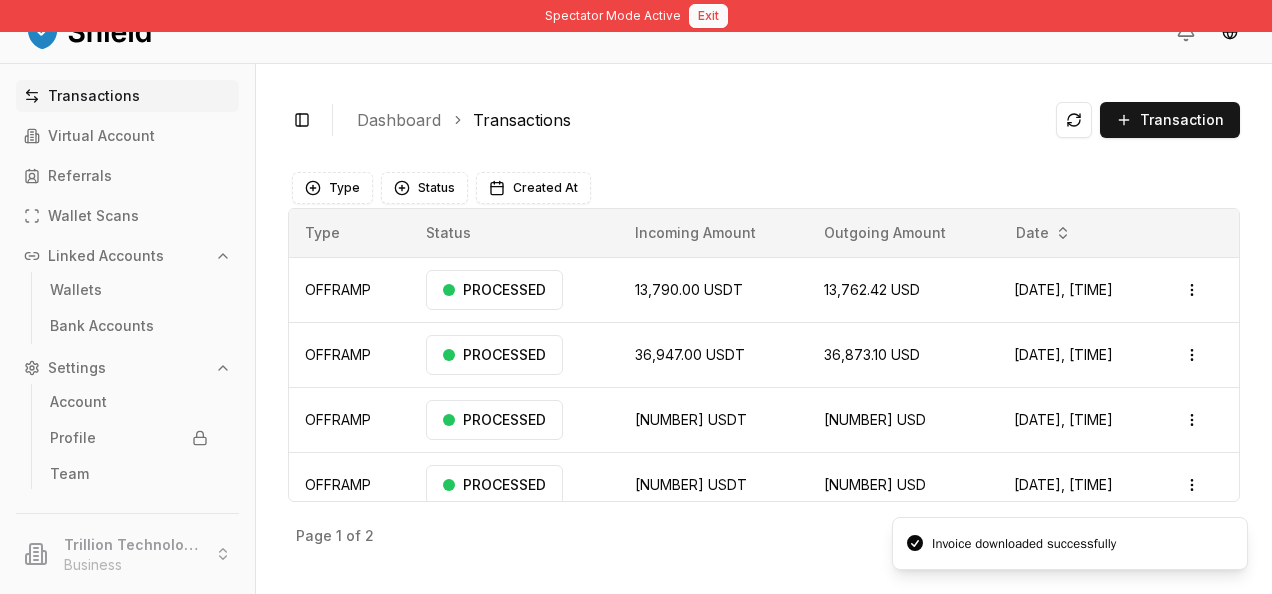 click on "Exit" at bounding box center [708, 16] 